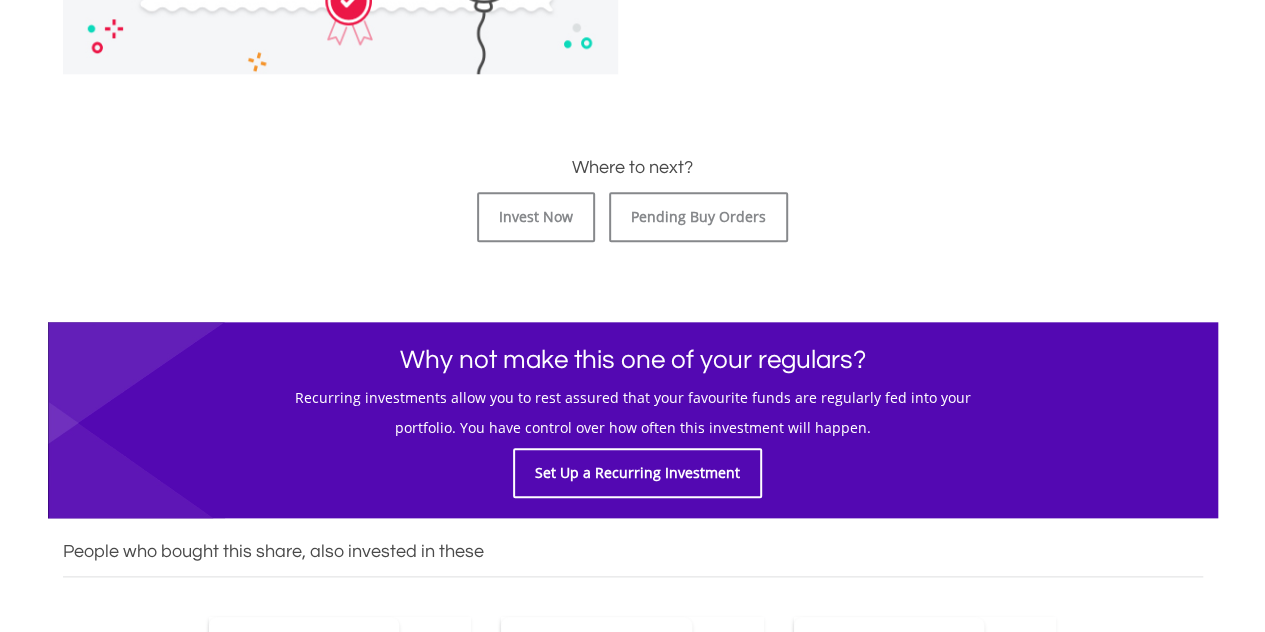 scroll, scrollTop: 898, scrollLeft: 0, axis: vertical 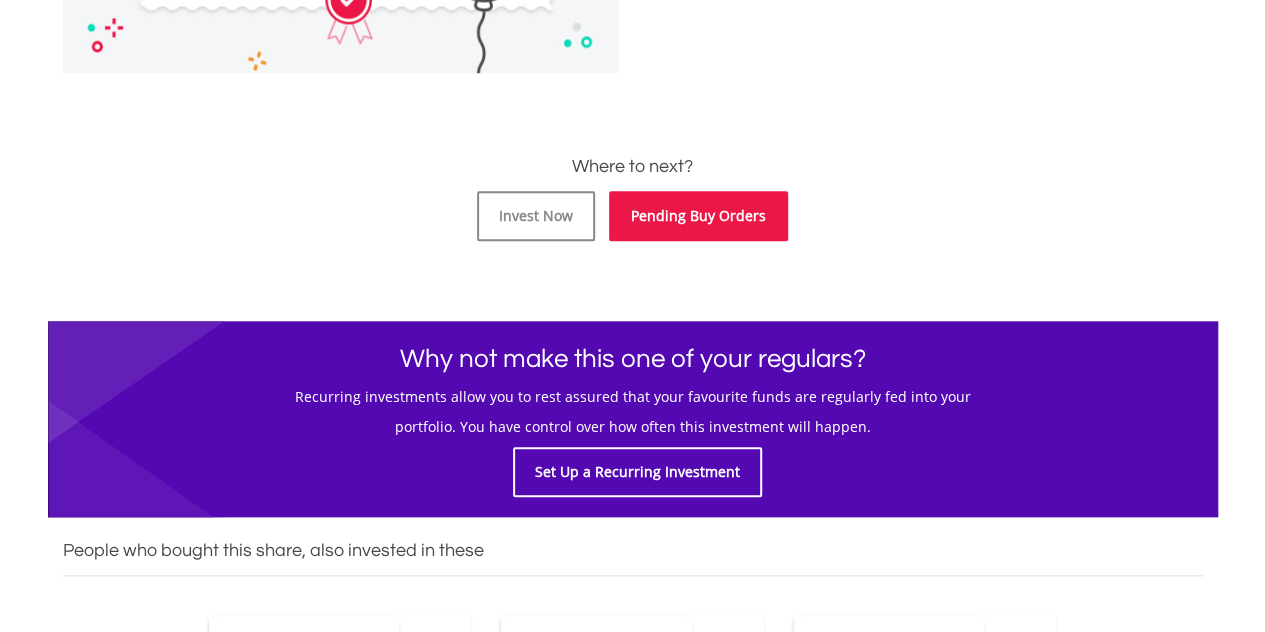click on "Pending Buy Orders" at bounding box center [698, 216] 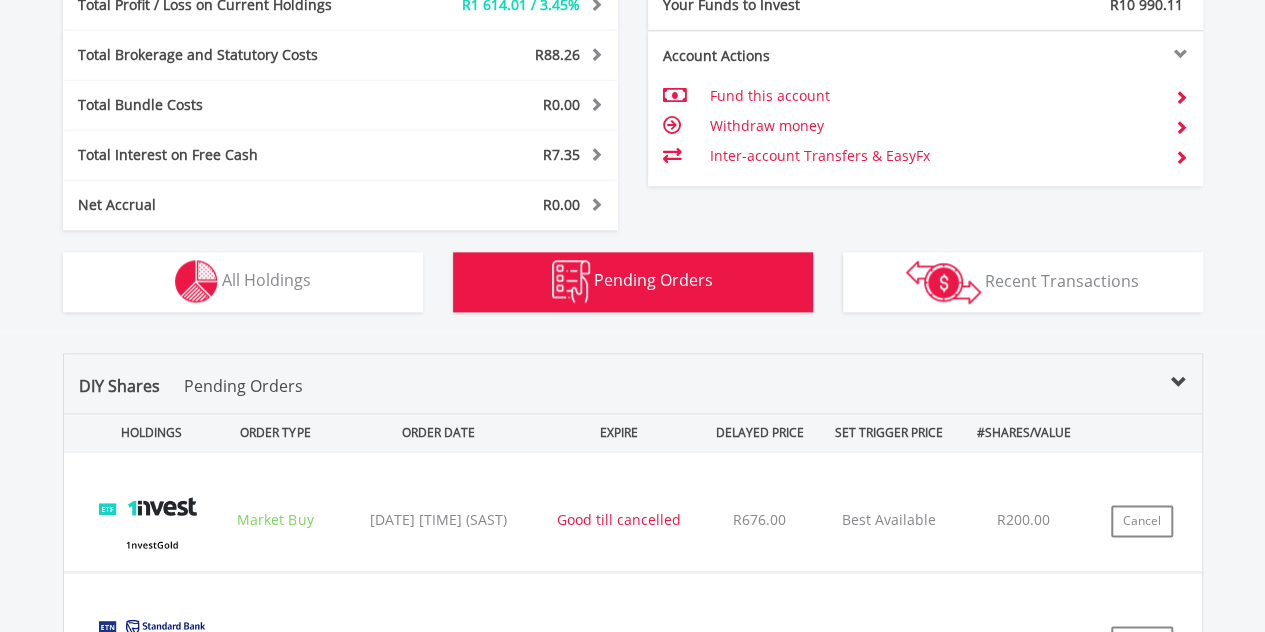 scroll, scrollTop: 1462, scrollLeft: 0, axis: vertical 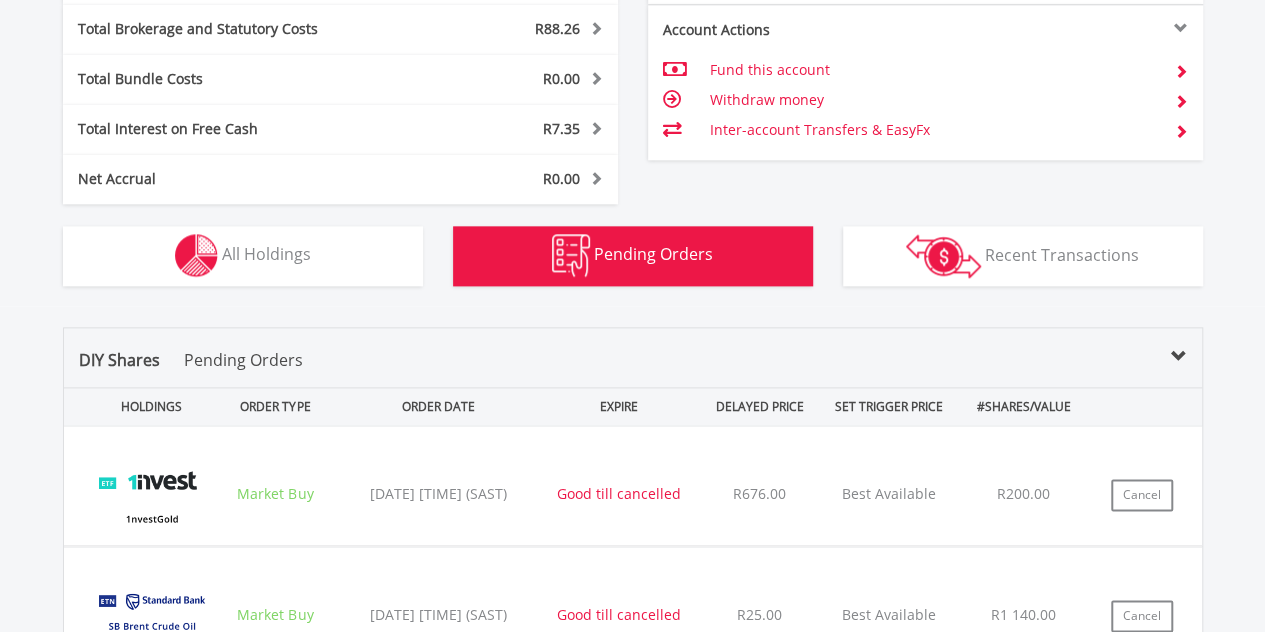 click on "Holdings
All Holdings" at bounding box center (243, 256) 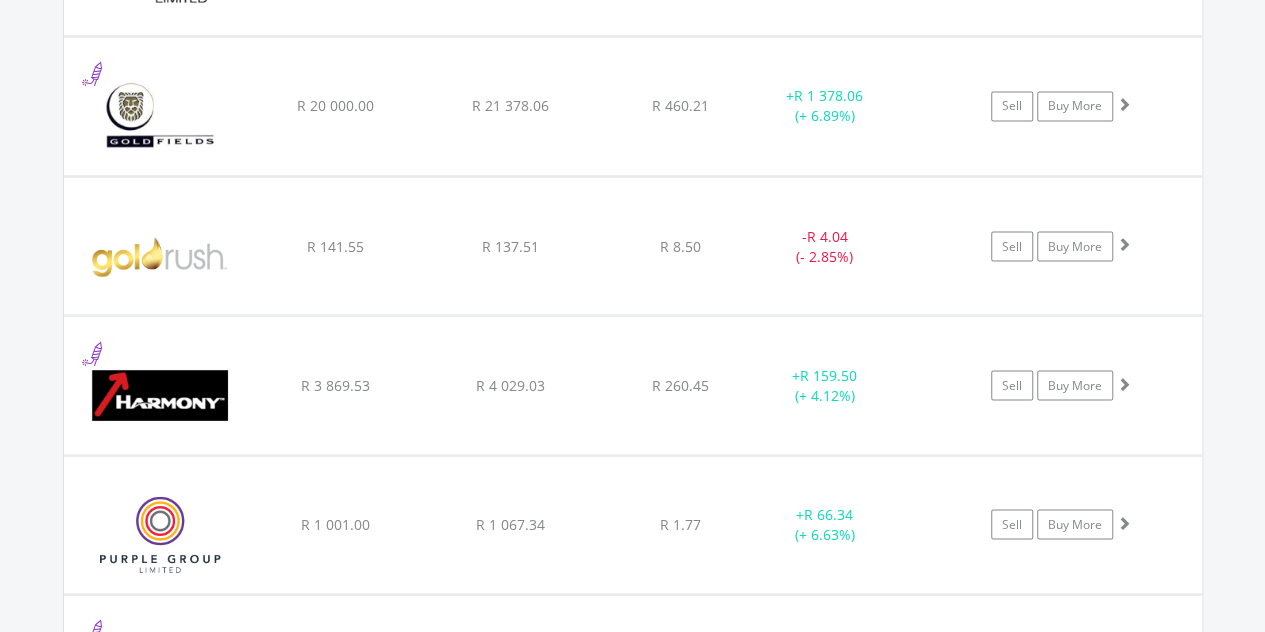 scroll, scrollTop: 1689, scrollLeft: 0, axis: vertical 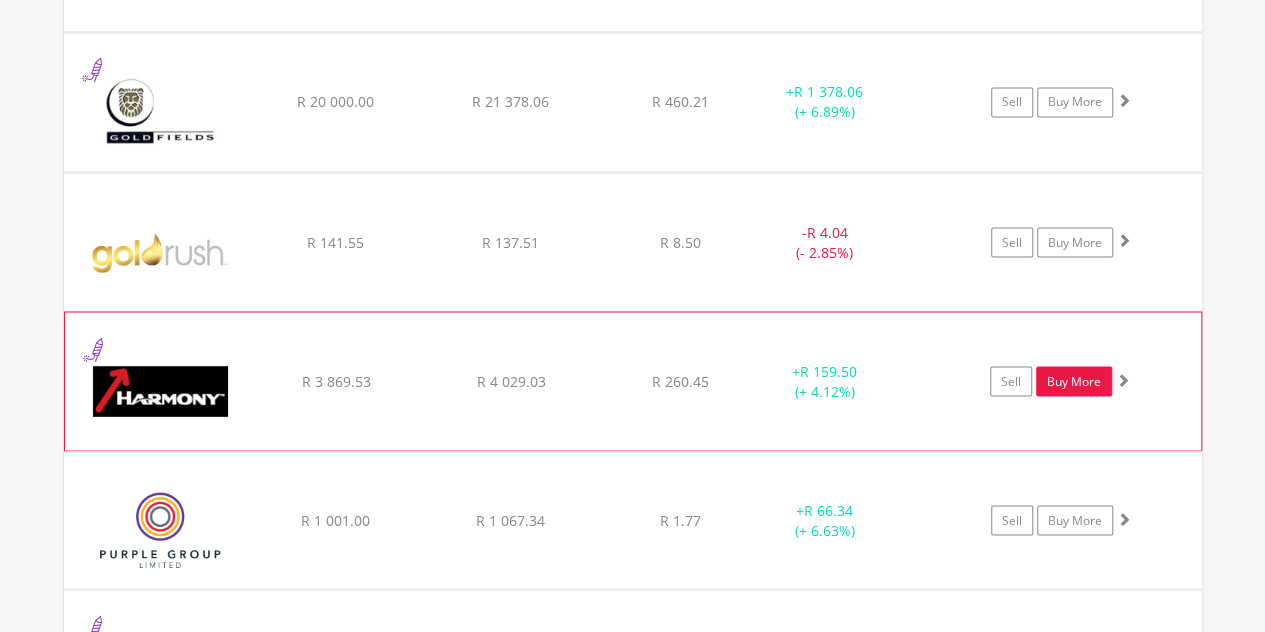 click on "Buy More" at bounding box center [1074, 381] 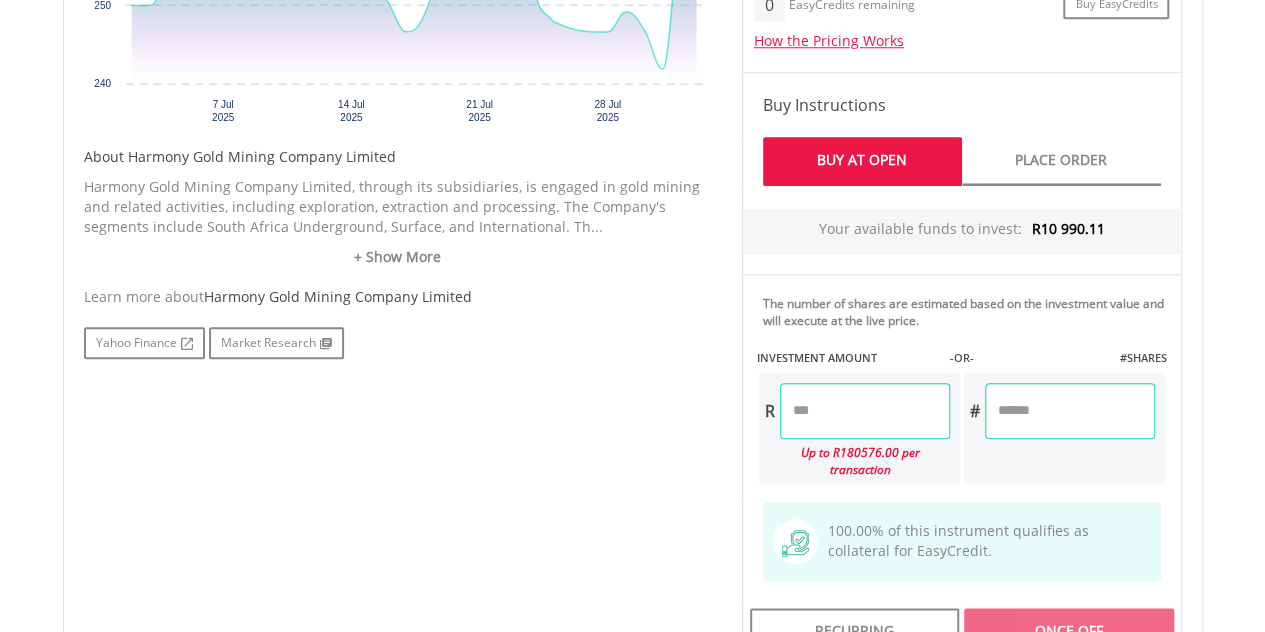 scroll, scrollTop: 890, scrollLeft: 0, axis: vertical 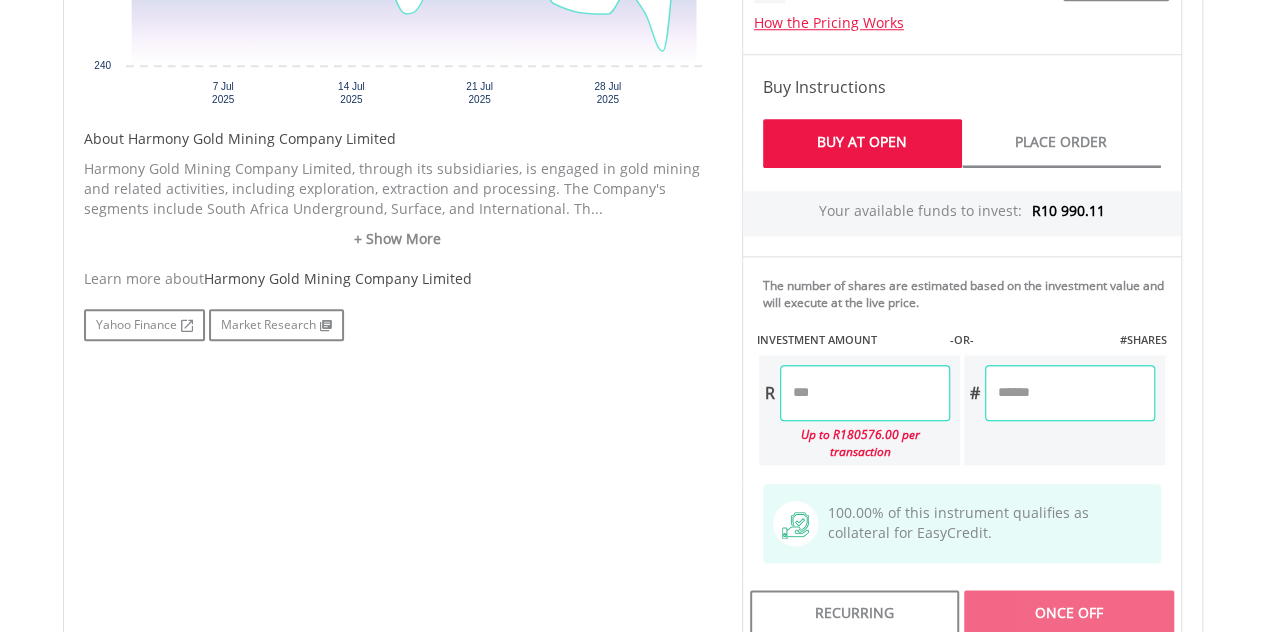 click at bounding box center [865, 393] 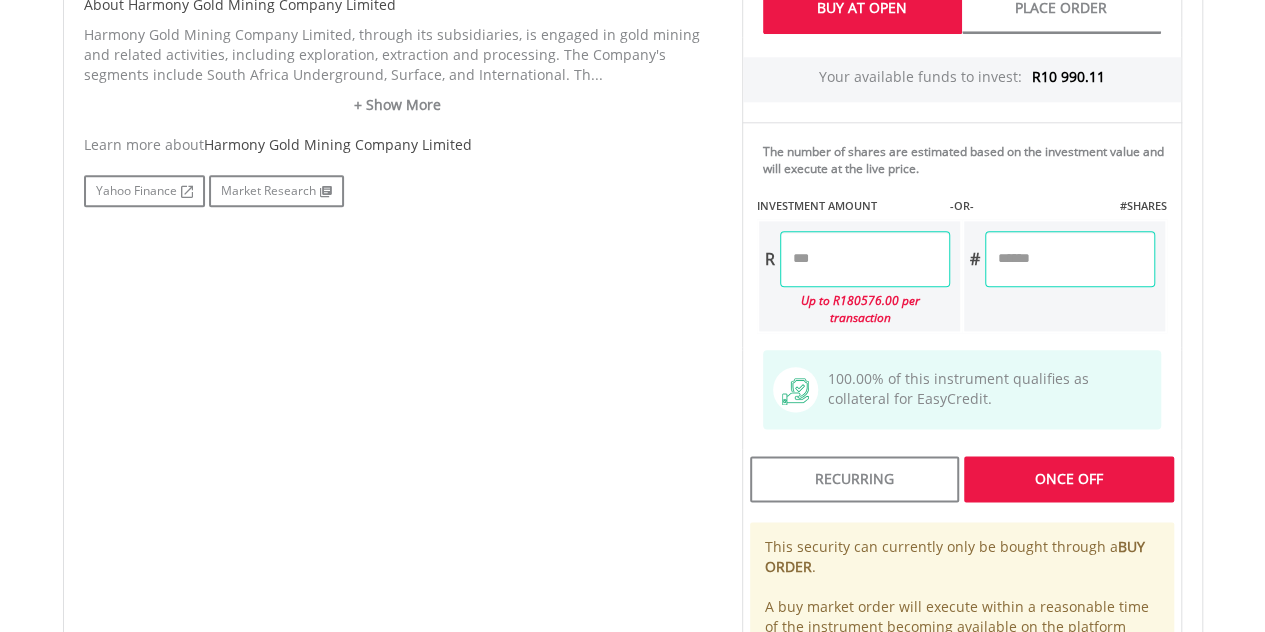 scroll, scrollTop: 1034, scrollLeft: 0, axis: vertical 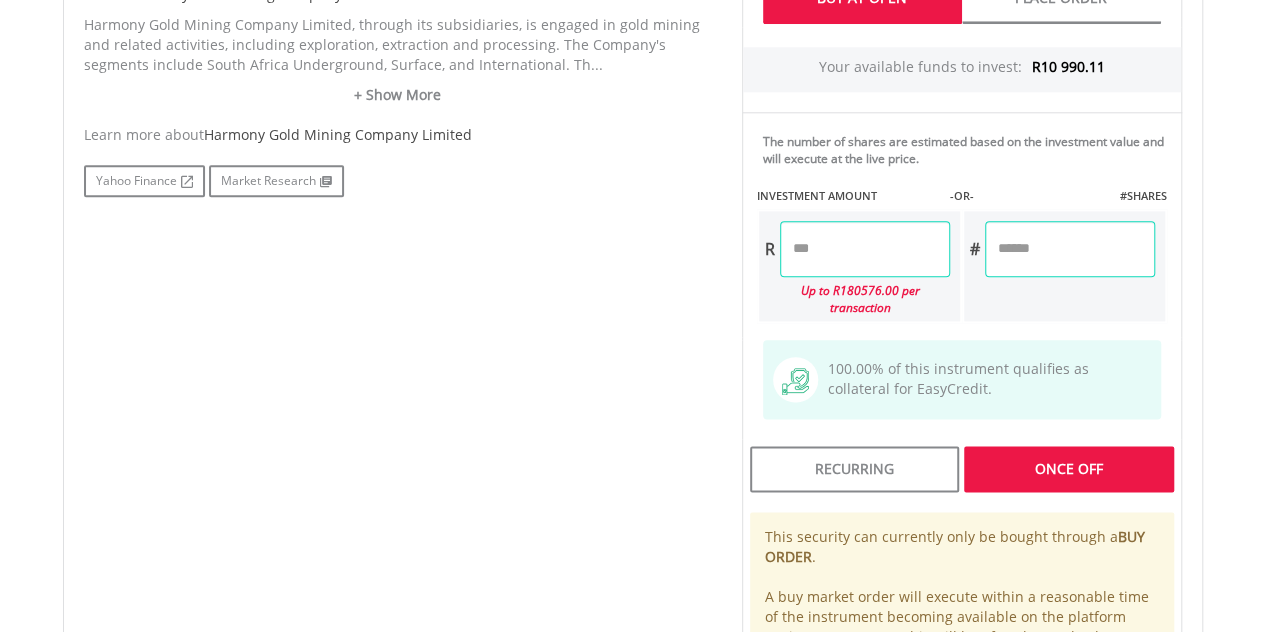 click on "Last Updated Price:
15-min. Delay*
Price Update Cost:
0
Credits
Market Closed
SELLING AT (BID)
BUYING AT                     (ASK)
LAST PRICE
R290.16
R240.00
R260.45
0
R" at bounding box center (962, 169) 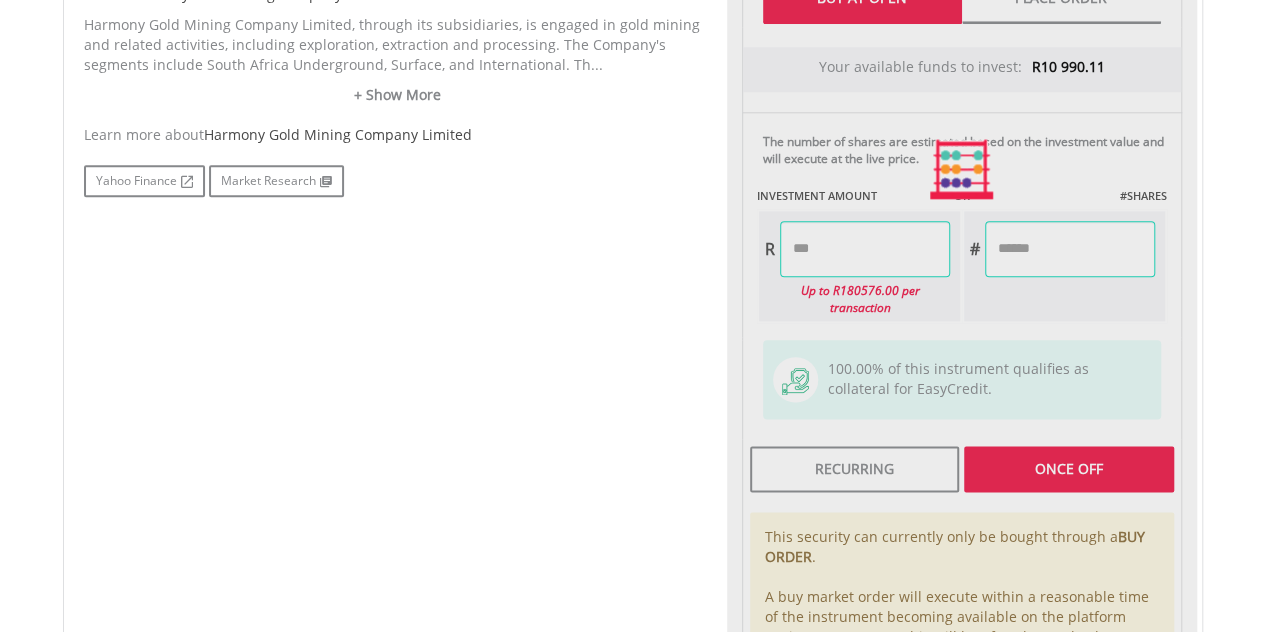 type on "******" 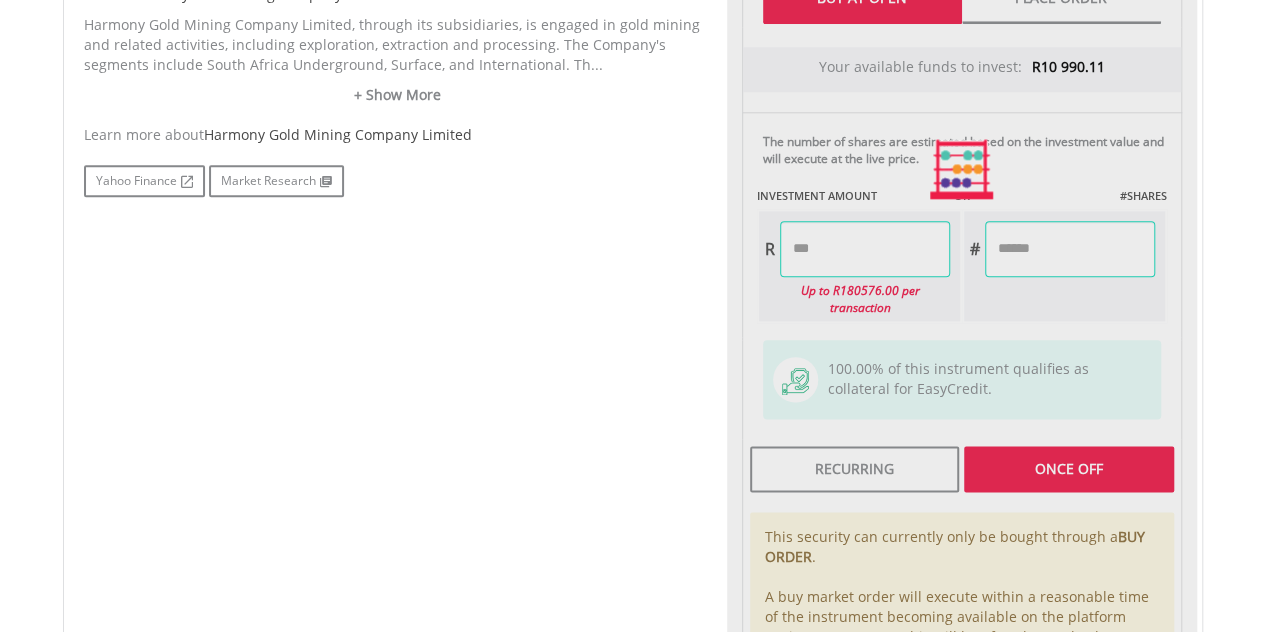 type on "*****" 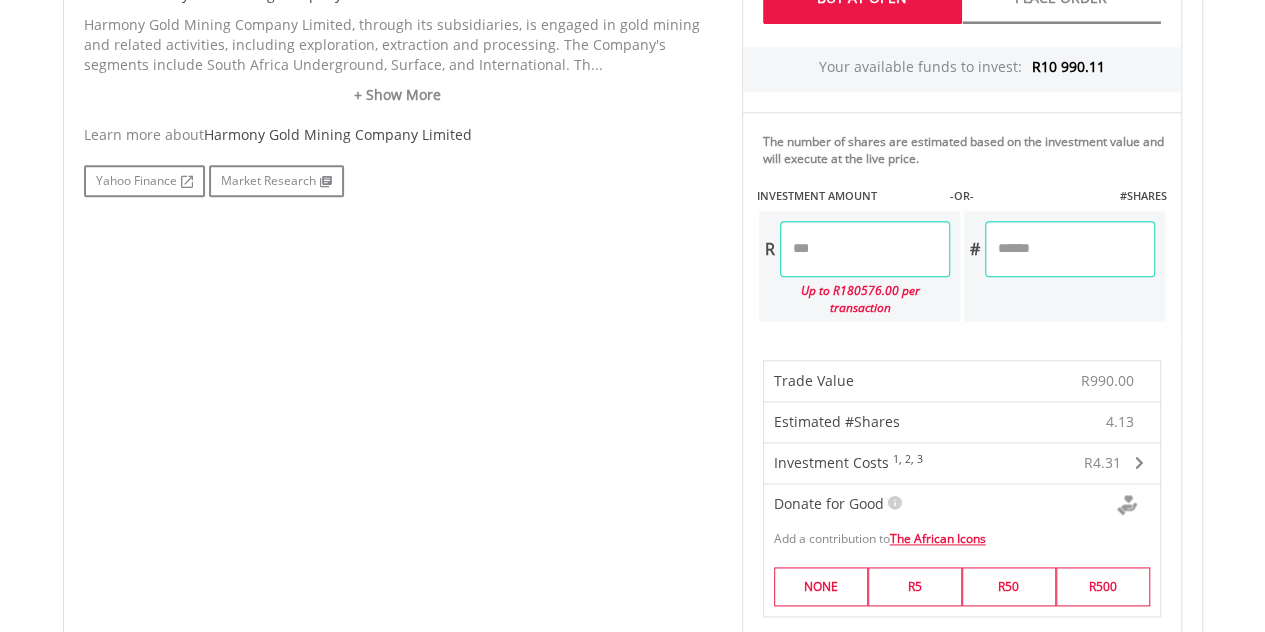 click on "******" at bounding box center [865, 249] 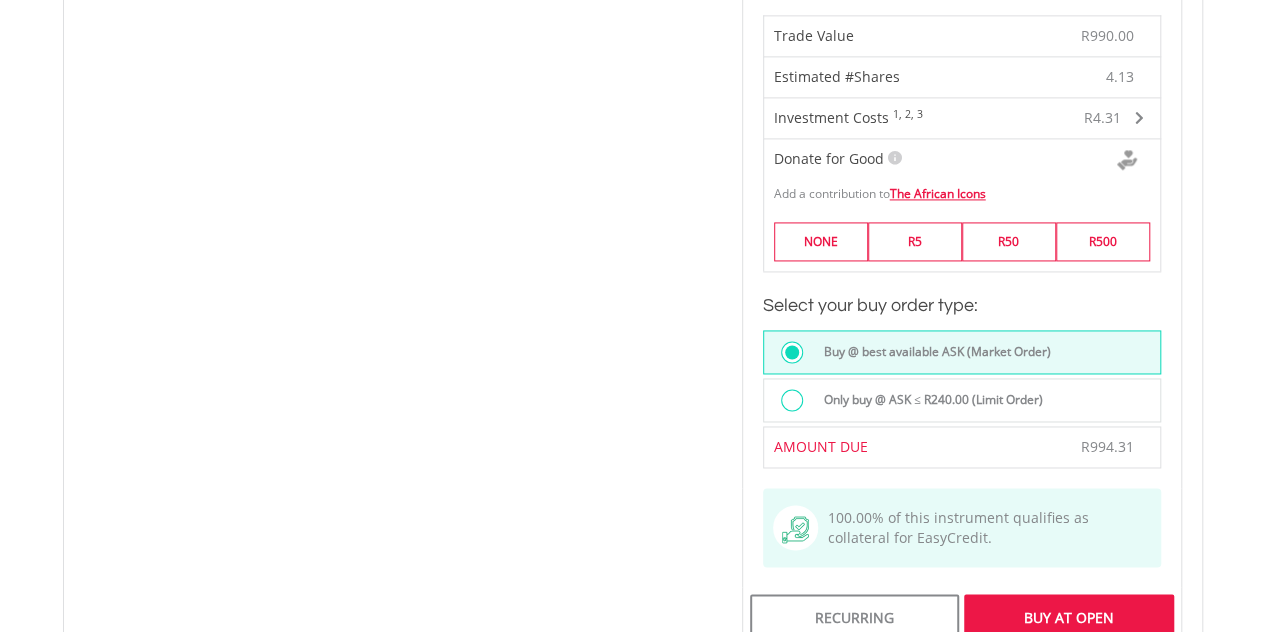 scroll, scrollTop: 1380, scrollLeft: 0, axis: vertical 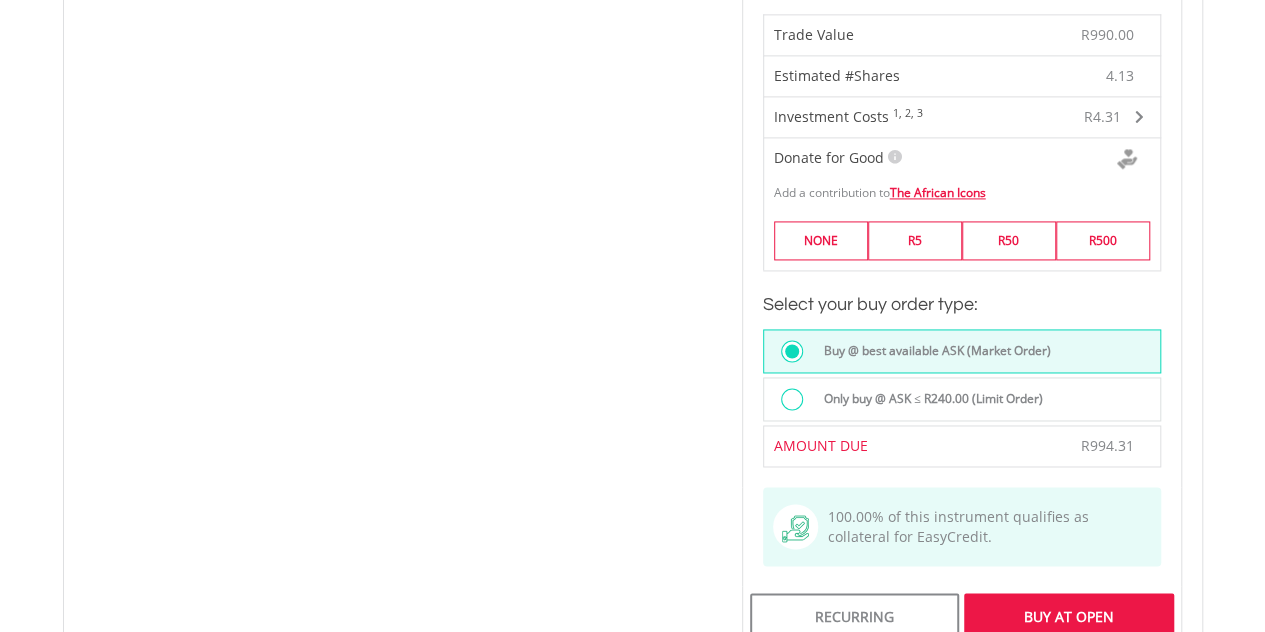 click on "Last Updated Price:
15-min. Delay*
Price Update Cost:
0
Credits
Market Closed
SELLING AT (BID)
BUYING AT                     (ASK)
LAST PRICE
R290.16
R240.00
R260.45
0
R" at bounding box center (962, 69) 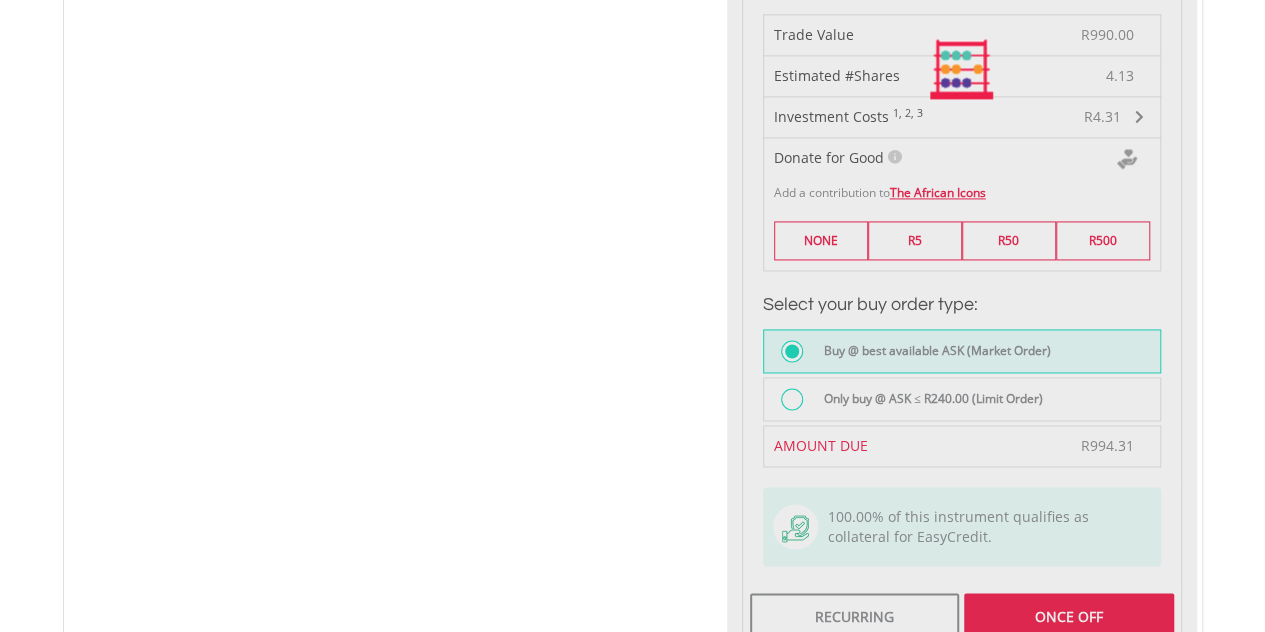 type on "******" 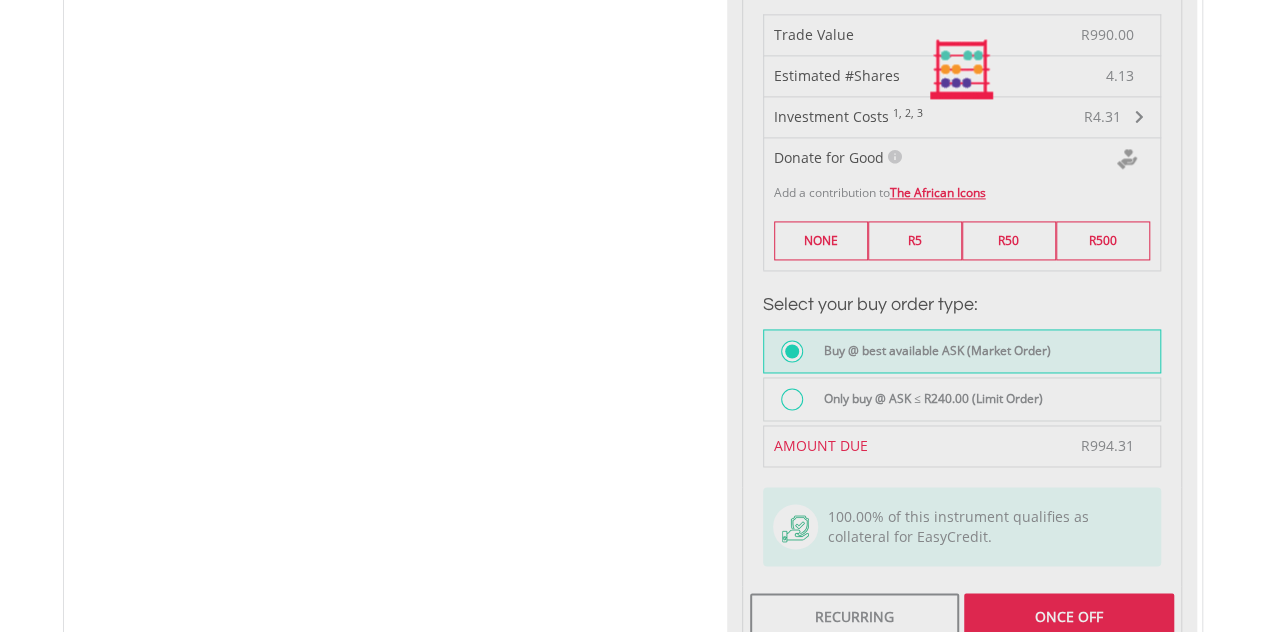 type on "******" 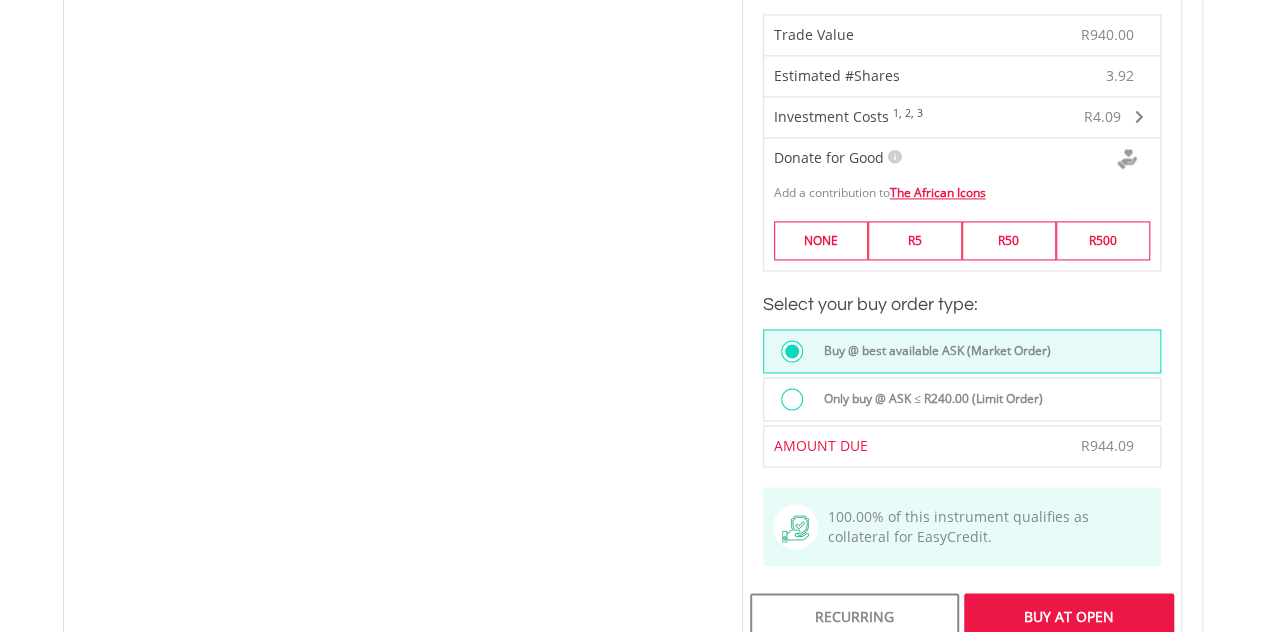 click on "Buy At Open" at bounding box center [1068, 616] 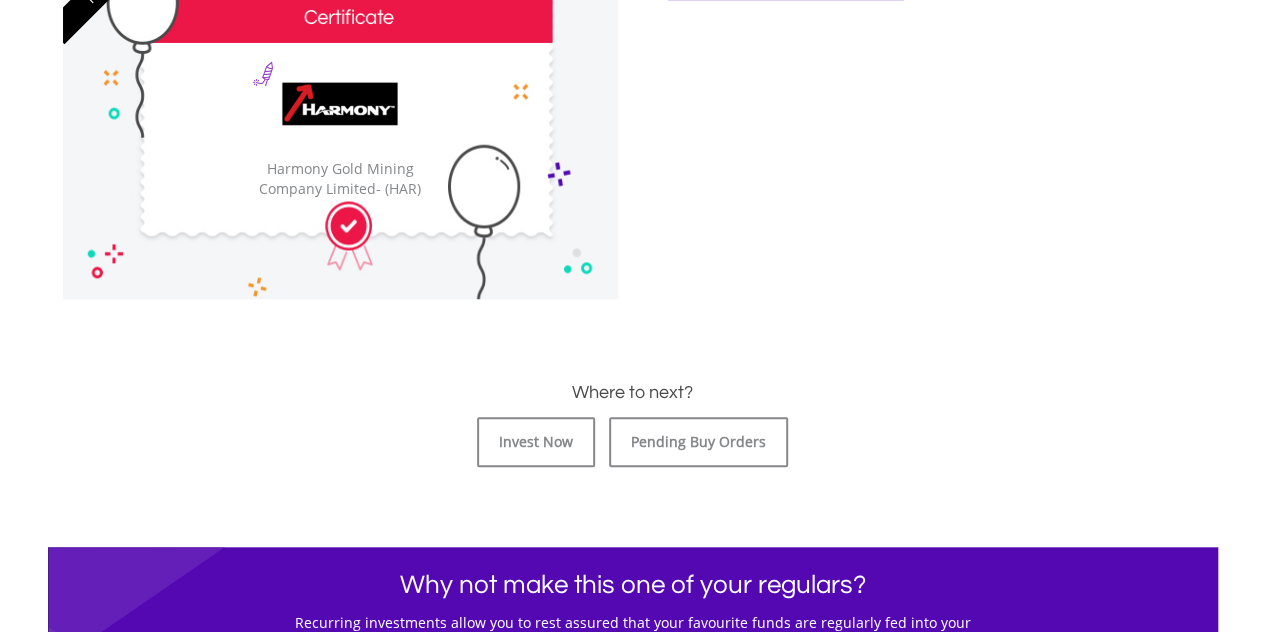 scroll, scrollTop: 674, scrollLeft: 0, axis: vertical 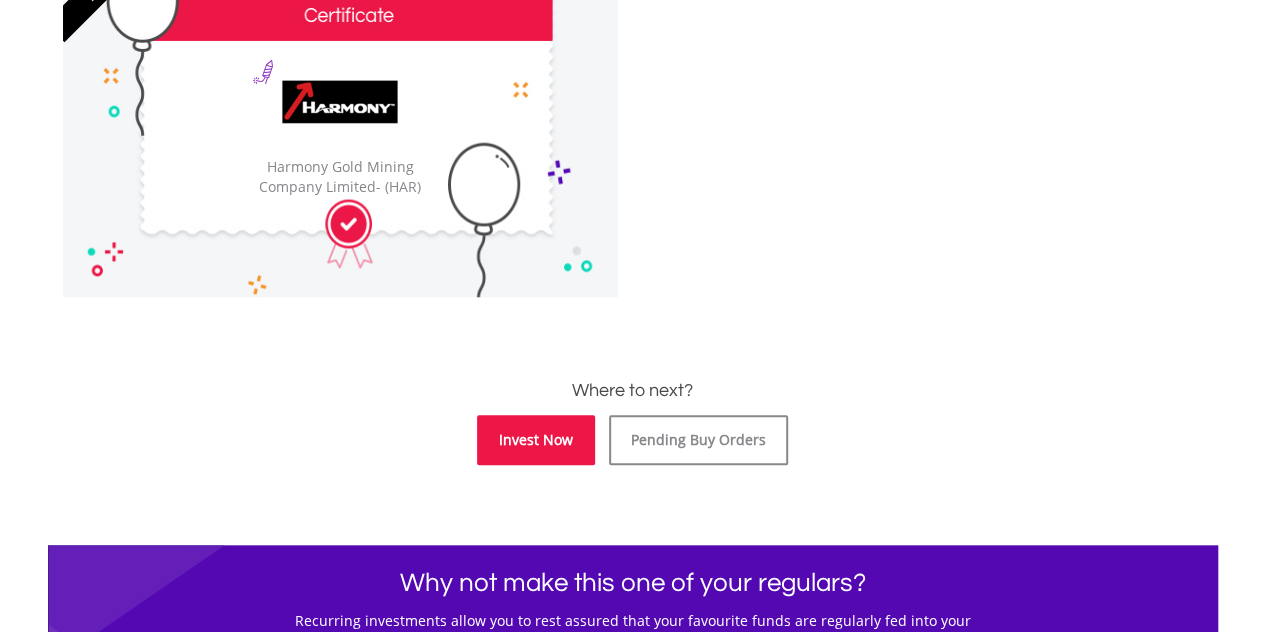 click on "Invest Now" at bounding box center [536, 440] 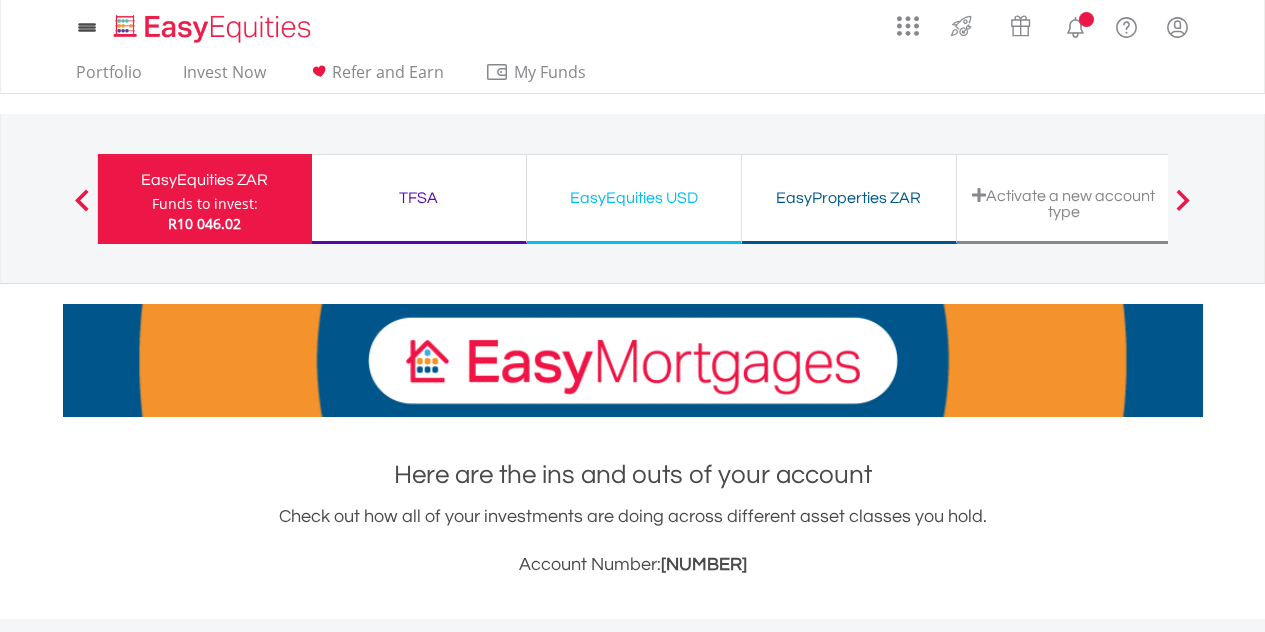 scroll, scrollTop: 0, scrollLeft: 0, axis: both 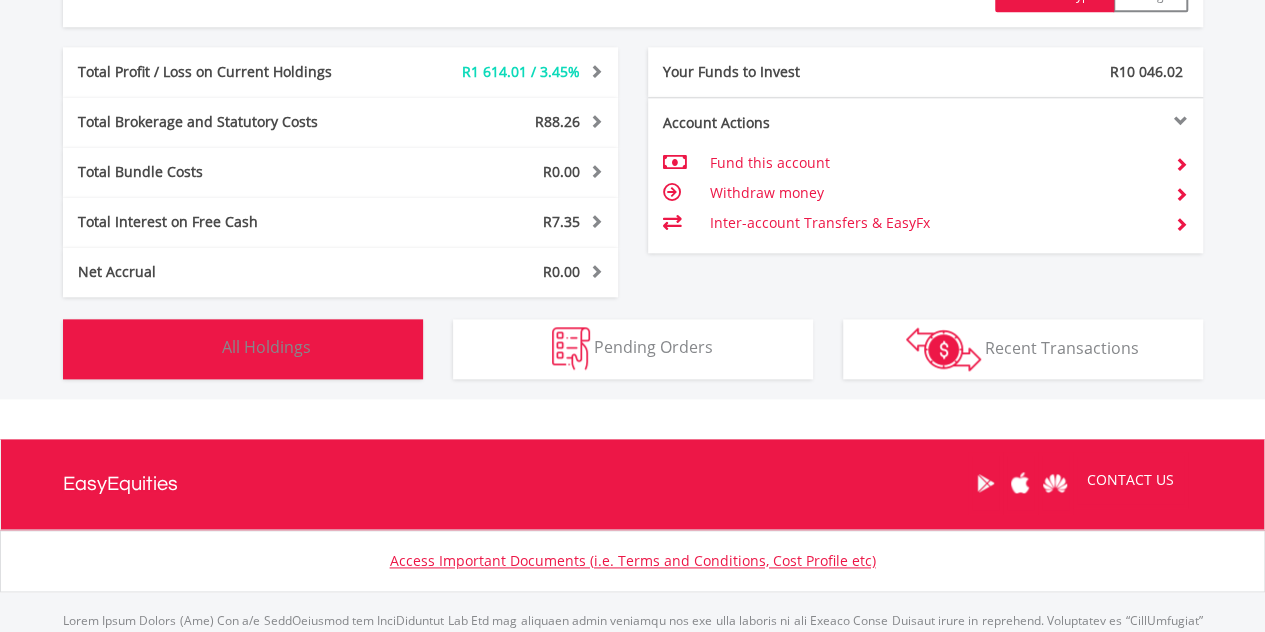 click on "Holdings
All Holdings" at bounding box center (243, 349) 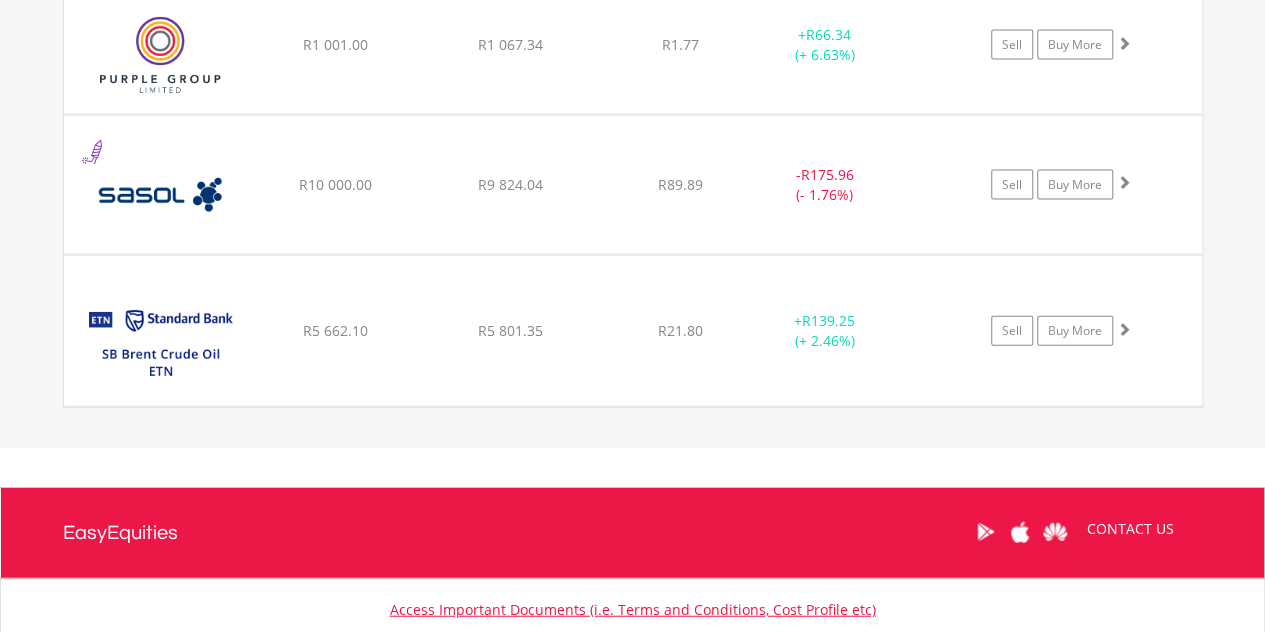 scroll, scrollTop: 2165, scrollLeft: 0, axis: vertical 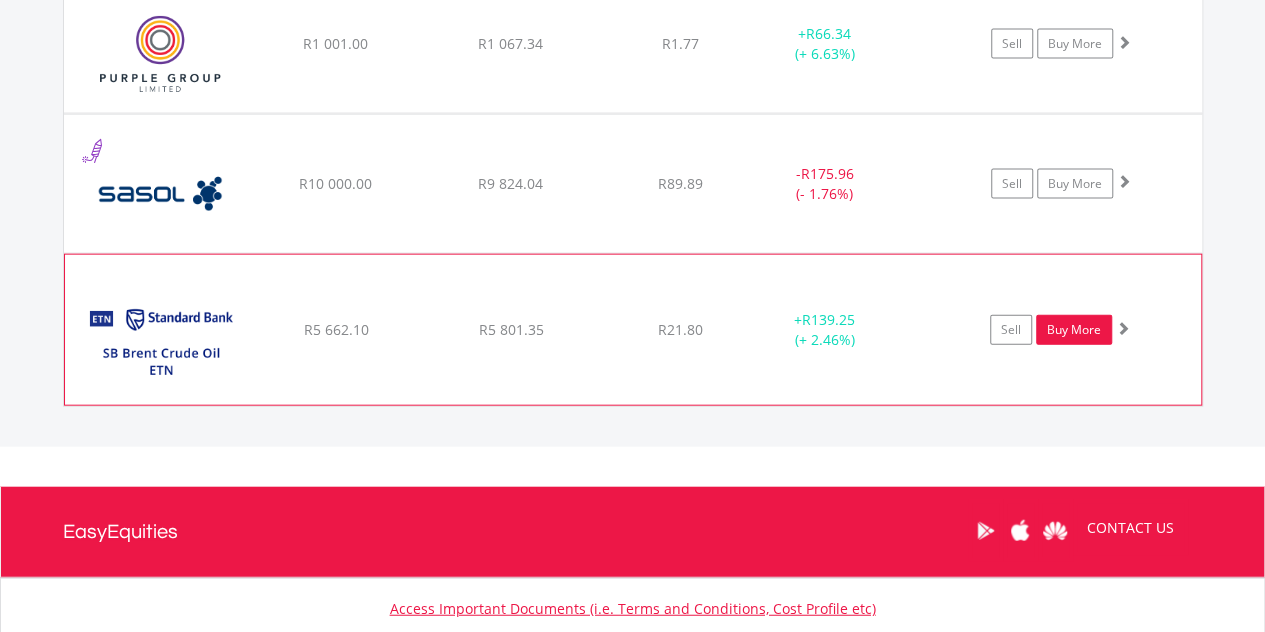 click on "Buy More" at bounding box center (1074, 330) 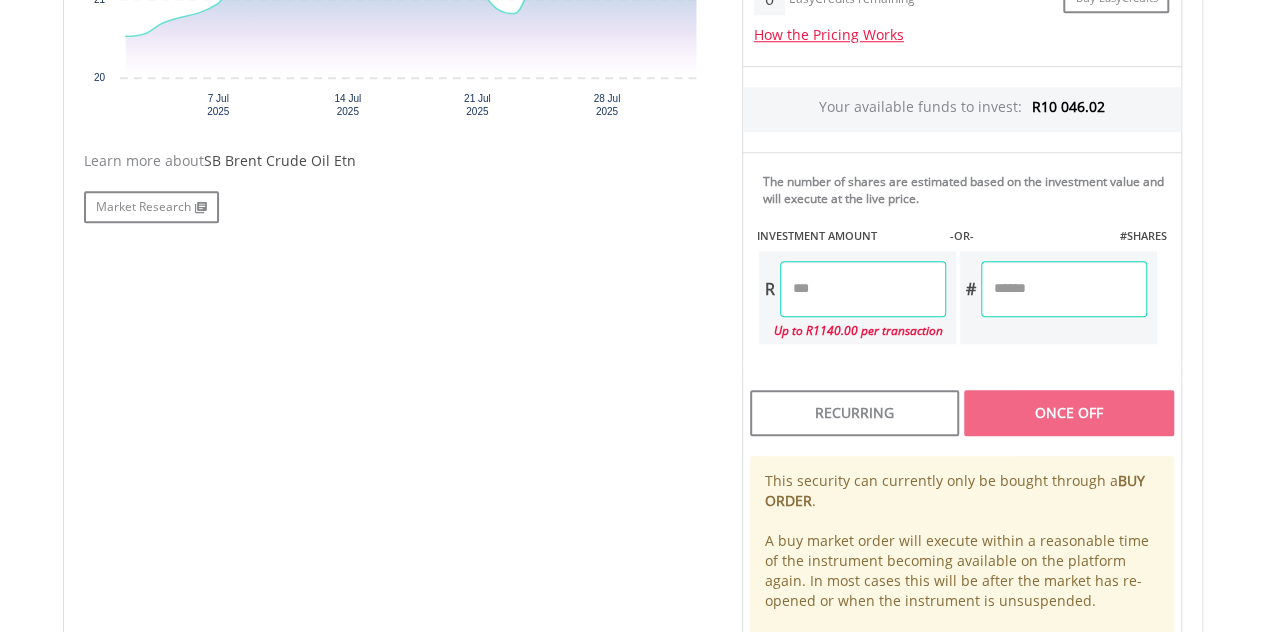 scroll, scrollTop: 912, scrollLeft: 0, axis: vertical 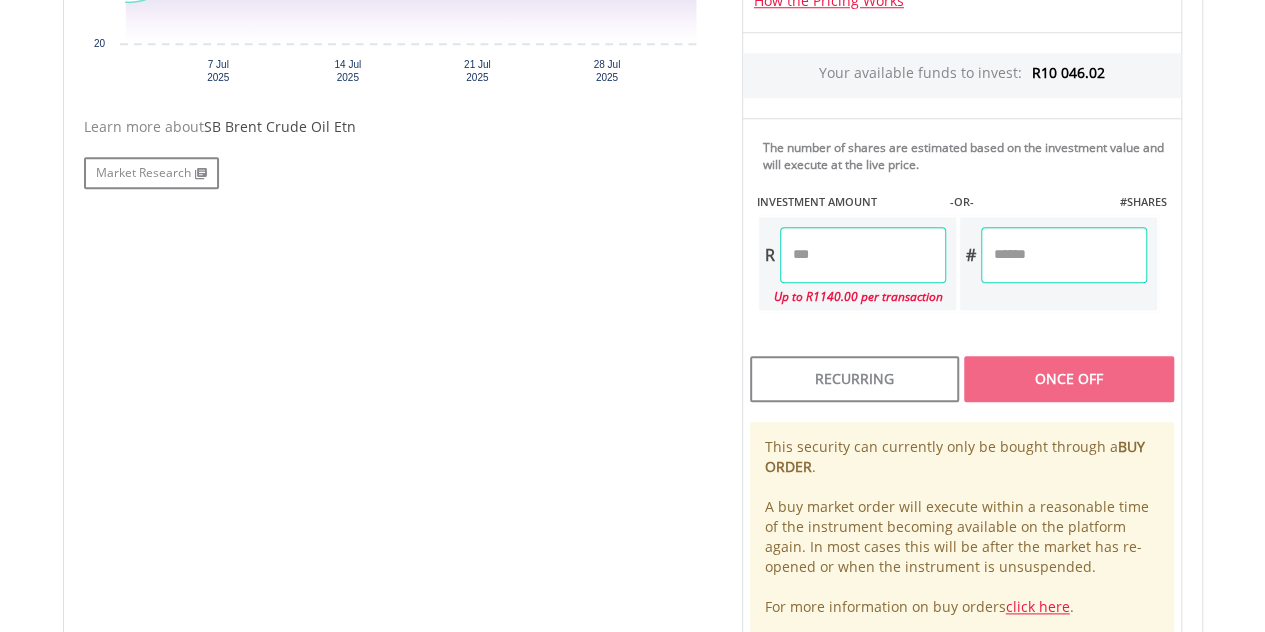 click at bounding box center (863, 255) 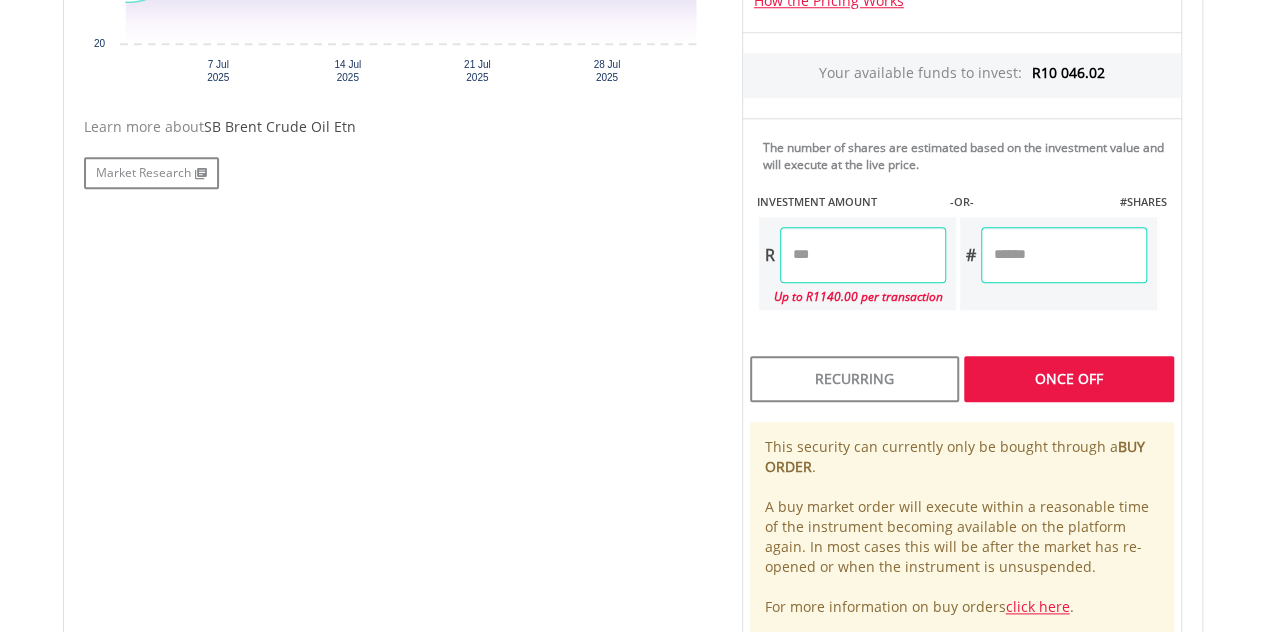 click on "Last Updated Price:
15-min. Delay*
Price Update Cost:
0
Credits
Market Closed
SELLING AT (BID)
BUYING AT                     (ASK)
LAST PRICE
R21.00
R25.00
R21.80
0
Buy EasyCredits" at bounding box center [962, 185] 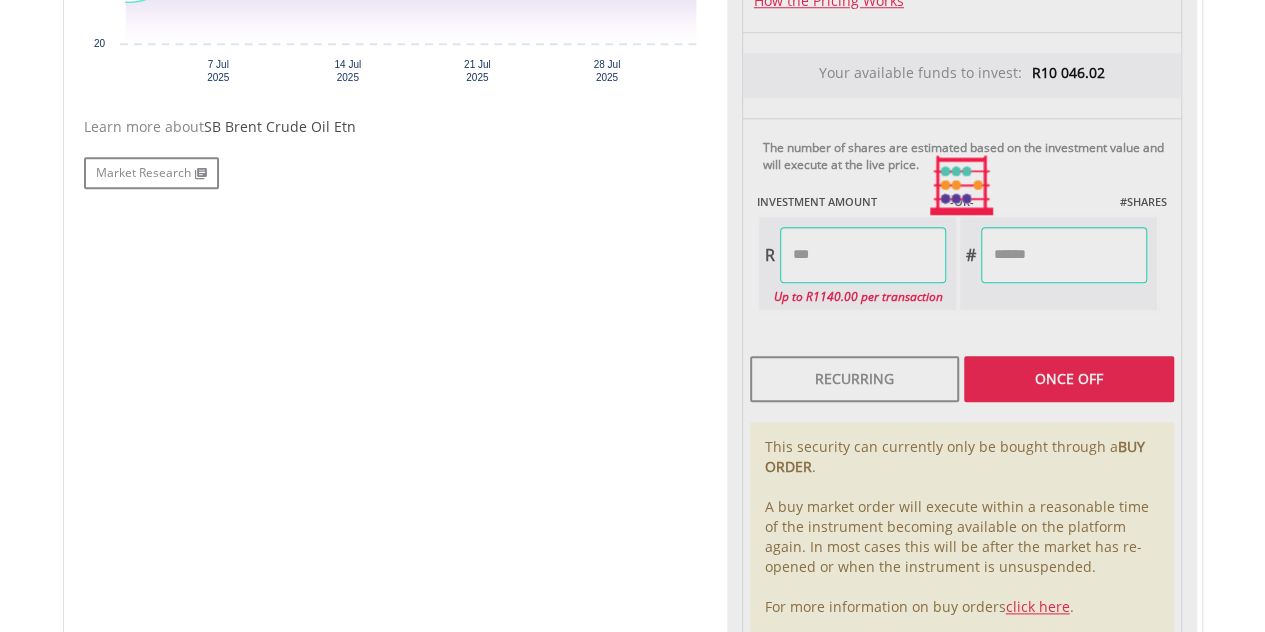 type on "*******" 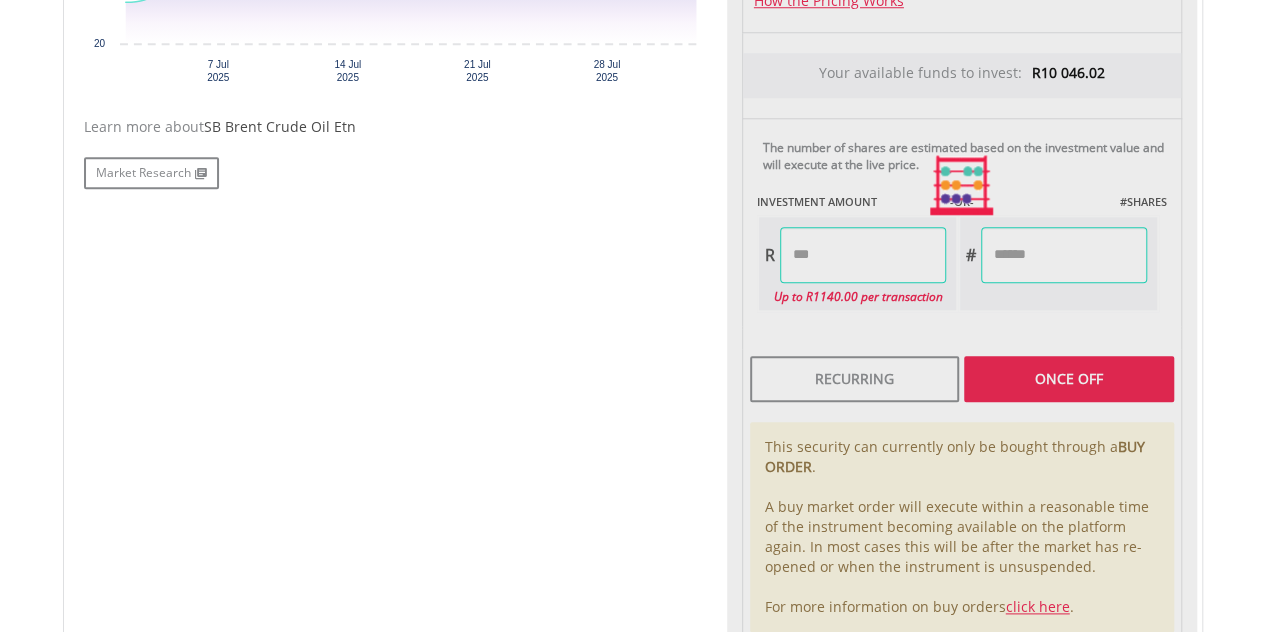 type on "****" 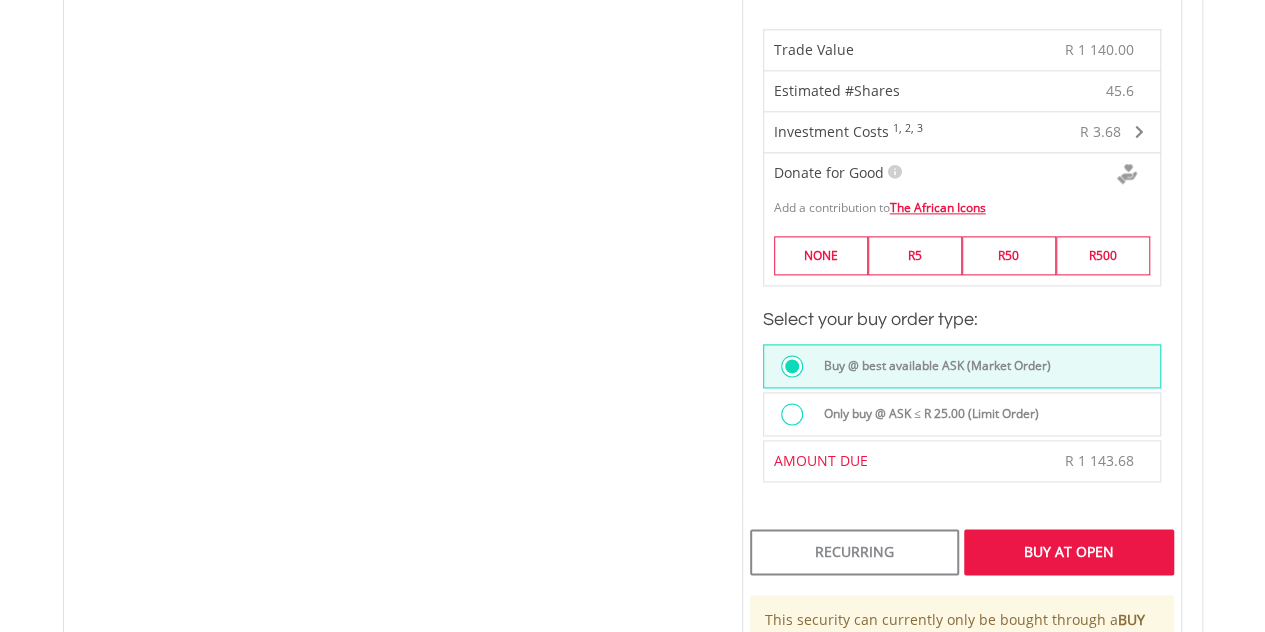 scroll, scrollTop: 1236, scrollLeft: 0, axis: vertical 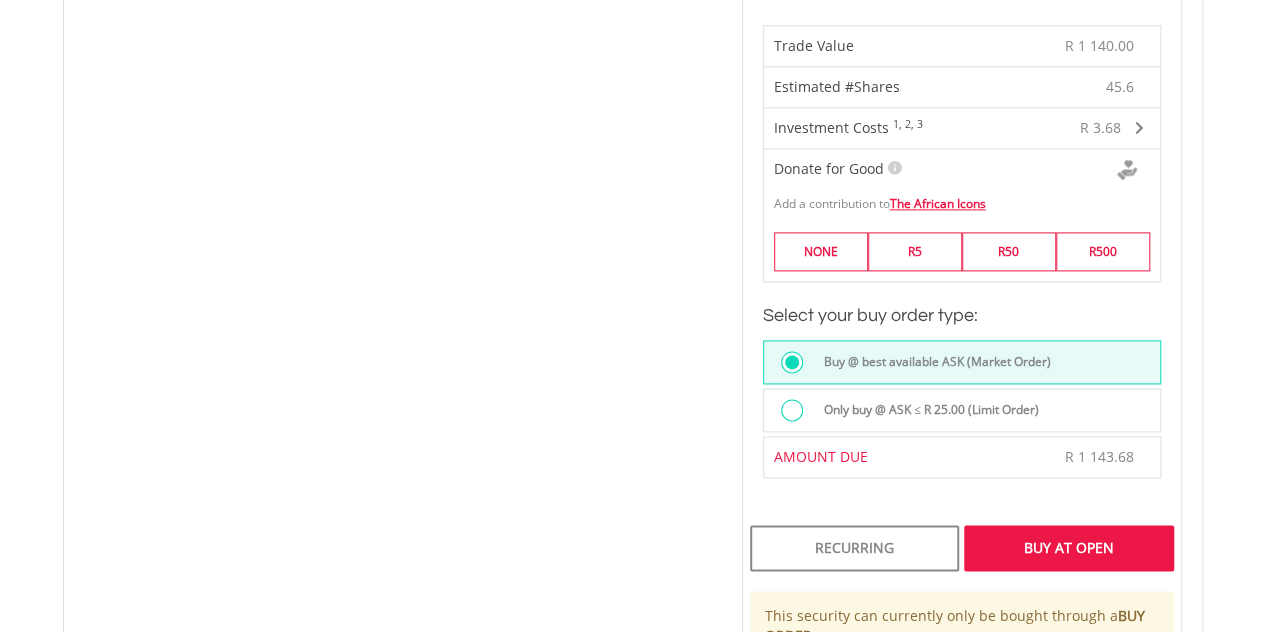 click on "Buy At Open" at bounding box center [1068, 548] 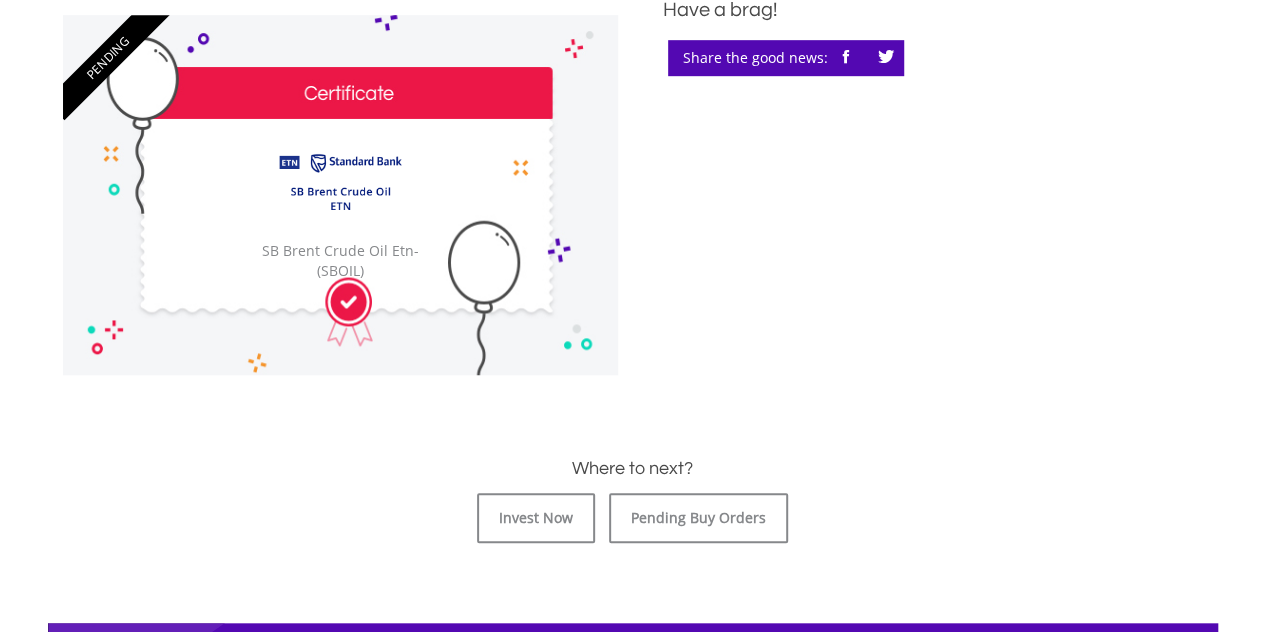 scroll, scrollTop: 626, scrollLeft: 0, axis: vertical 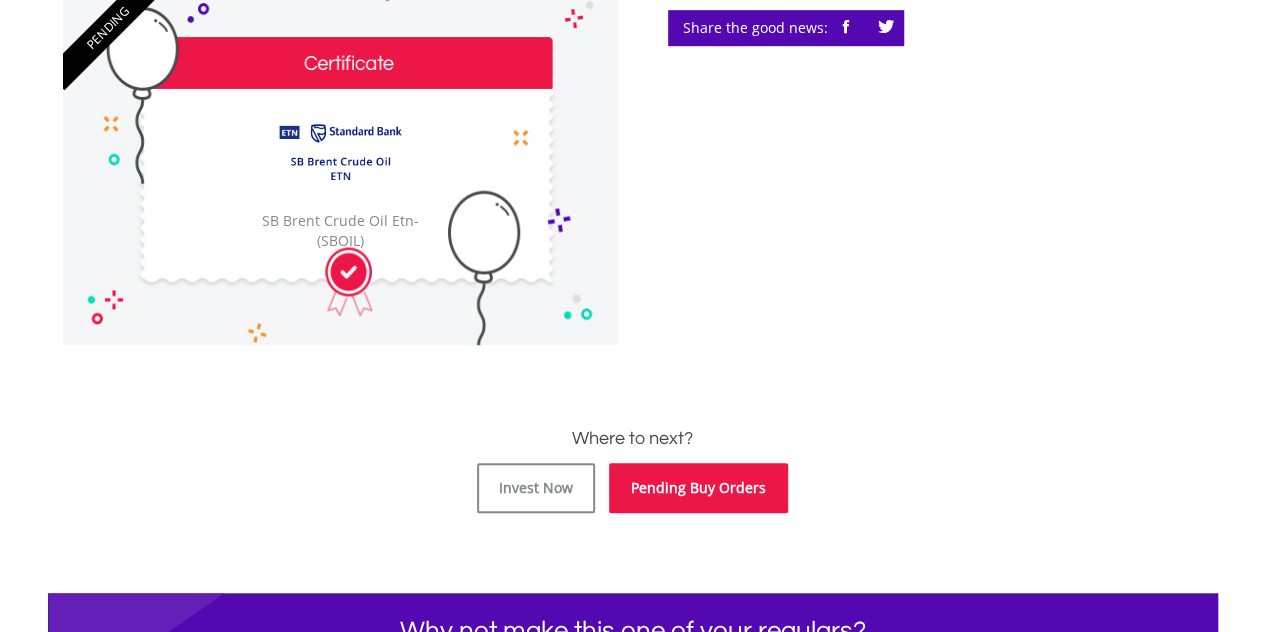 click on "Pending Buy Orders" at bounding box center [698, 488] 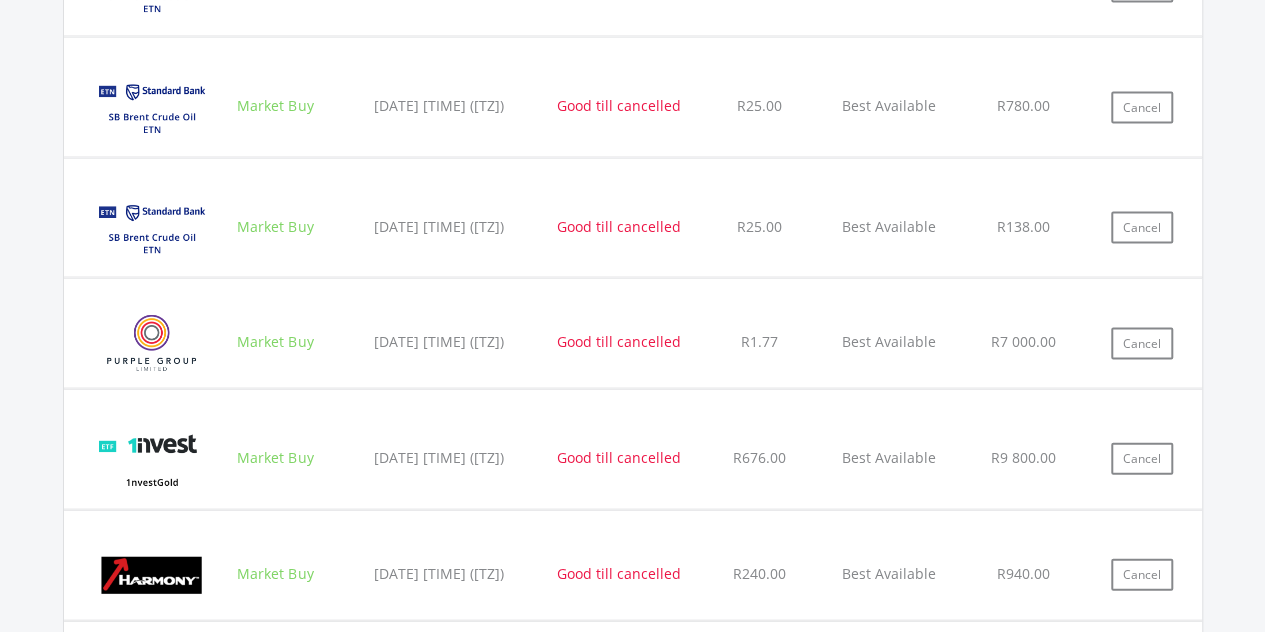 scroll, scrollTop: 2362, scrollLeft: 0, axis: vertical 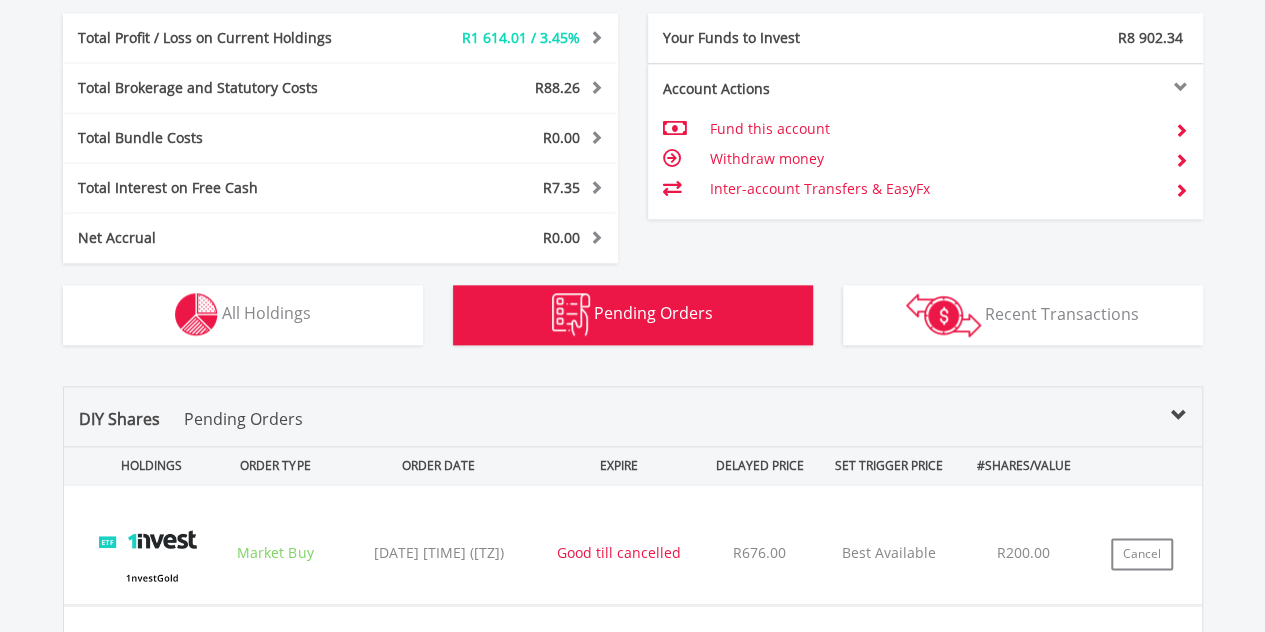 click on "Holdings
All Holdings" at bounding box center [243, 315] 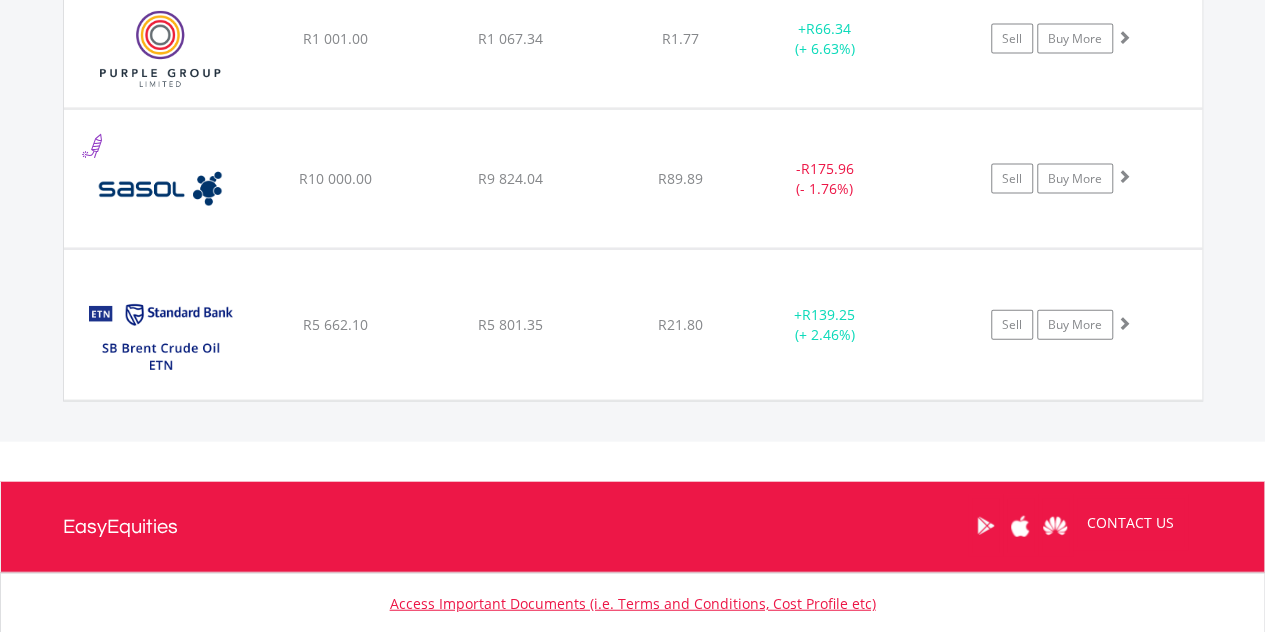 scroll, scrollTop: 2169, scrollLeft: 0, axis: vertical 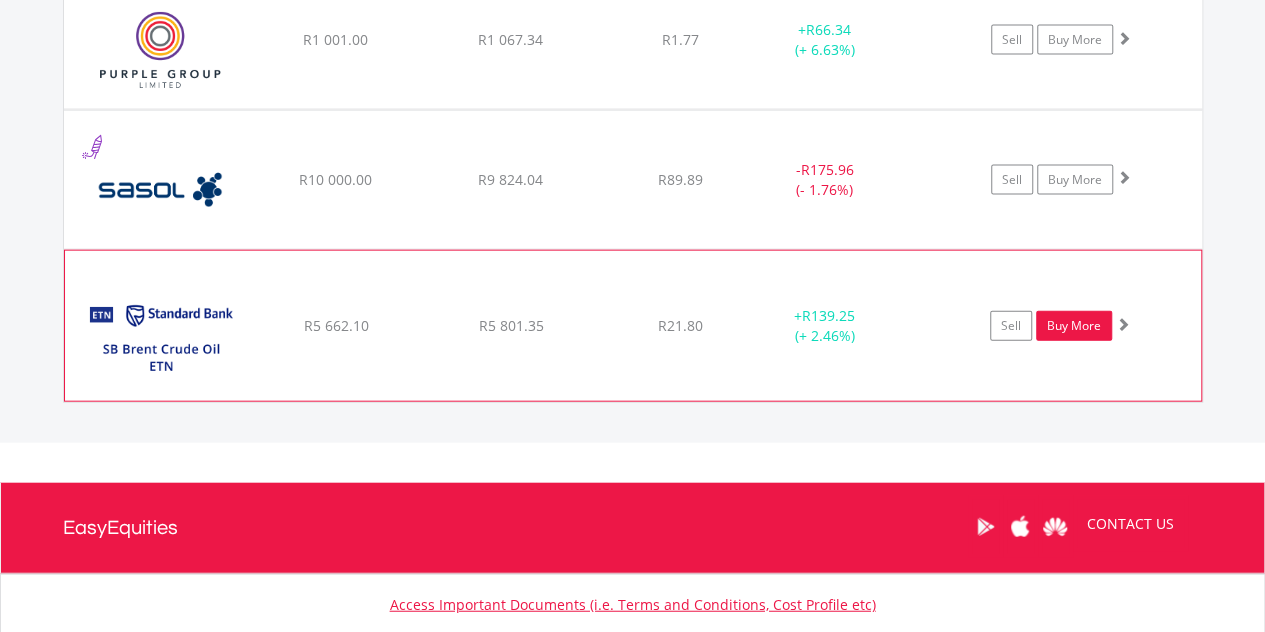 click on "Buy More" at bounding box center [1074, 326] 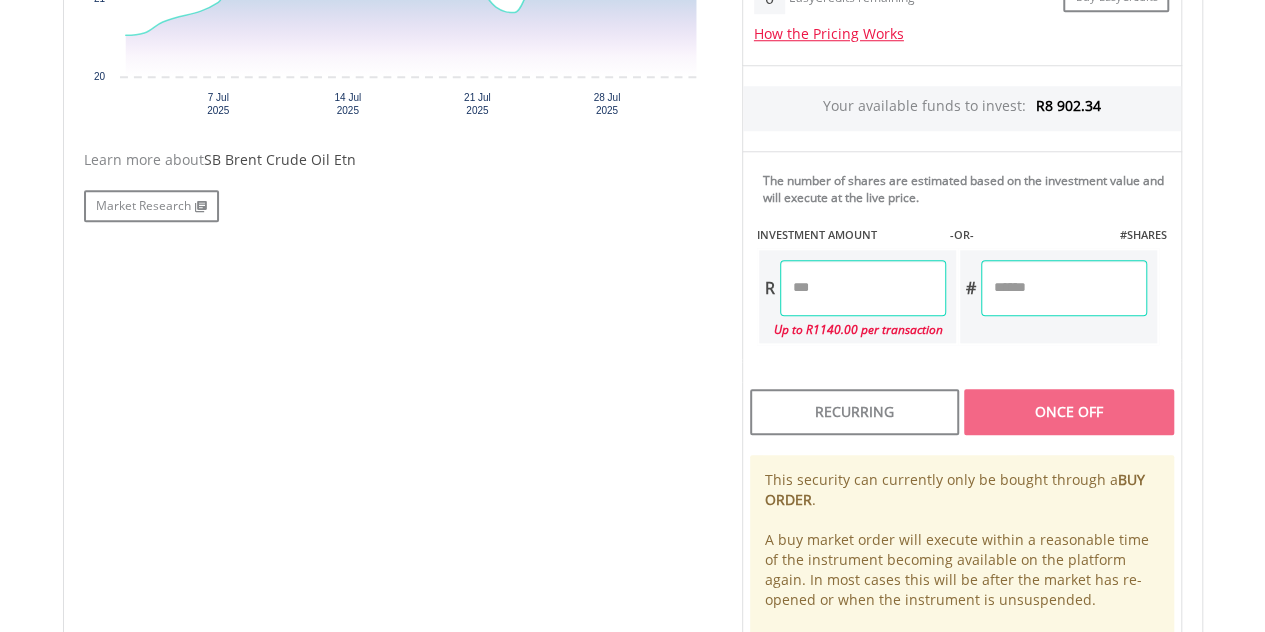 scroll, scrollTop: 882, scrollLeft: 0, axis: vertical 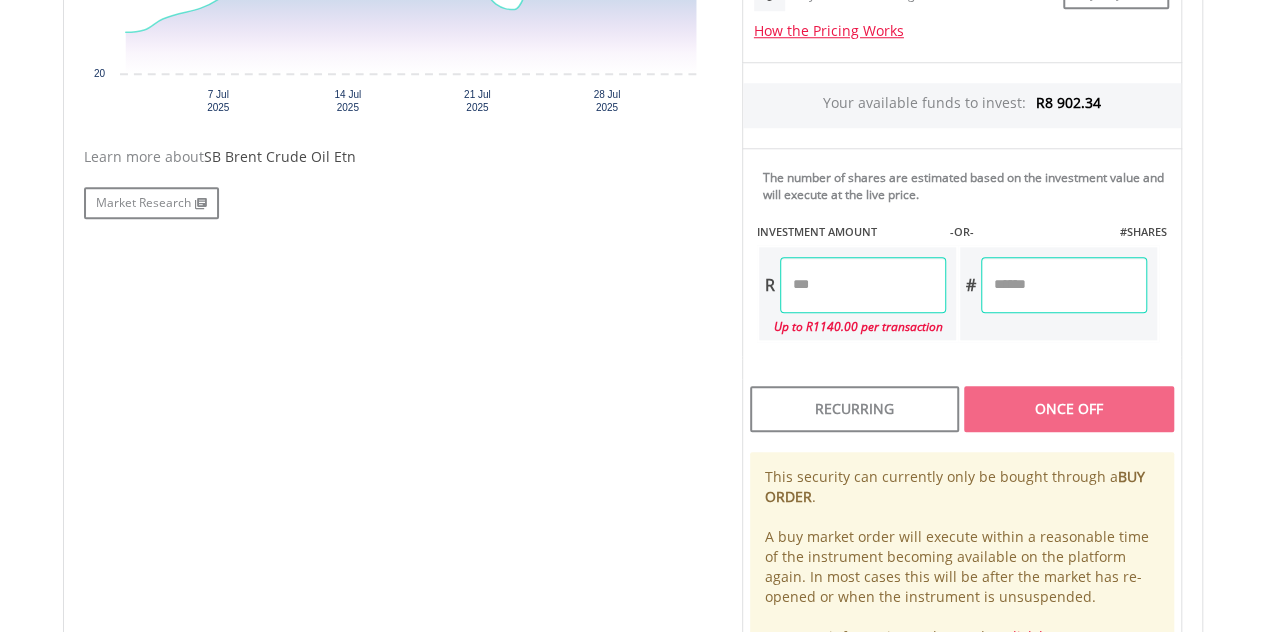click at bounding box center [863, 285] 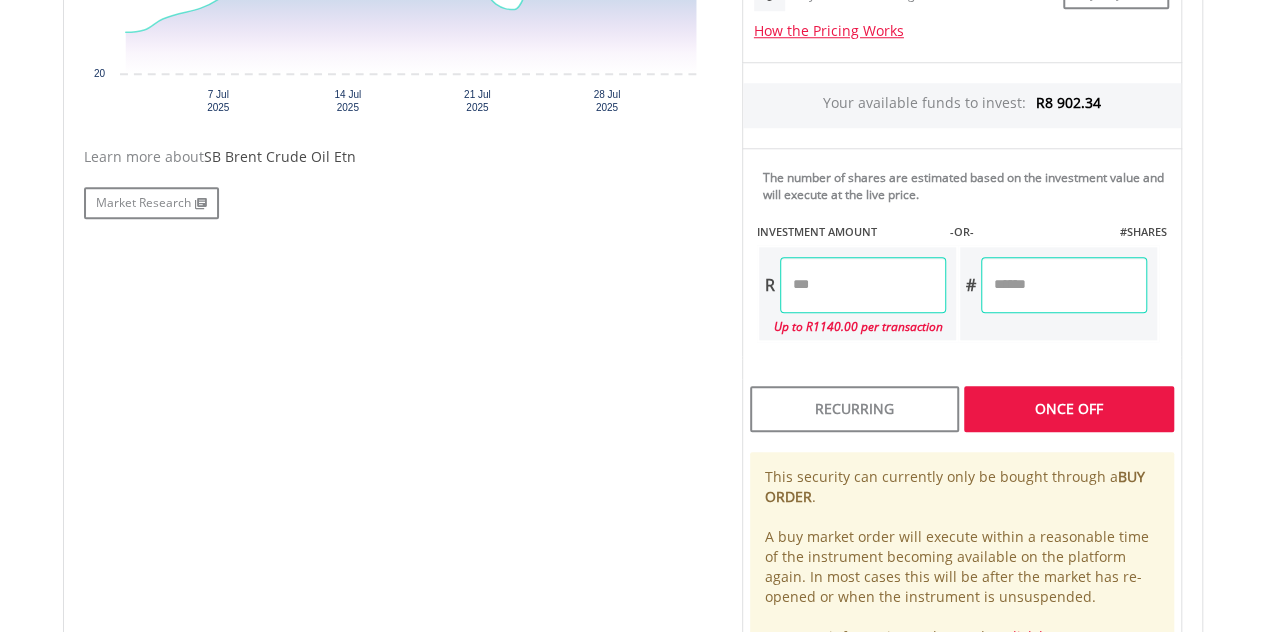 click on "Last Updated Price:
15-min. Delay*
Price Update Cost:
0
Credits
Market Closed
SELLING AT (BID)
BUYING AT                     (ASK)
LAST PRICE
R21.00
R25.00
R21.80
0
Buy EasyCredits" at bounding box center [962, 215] 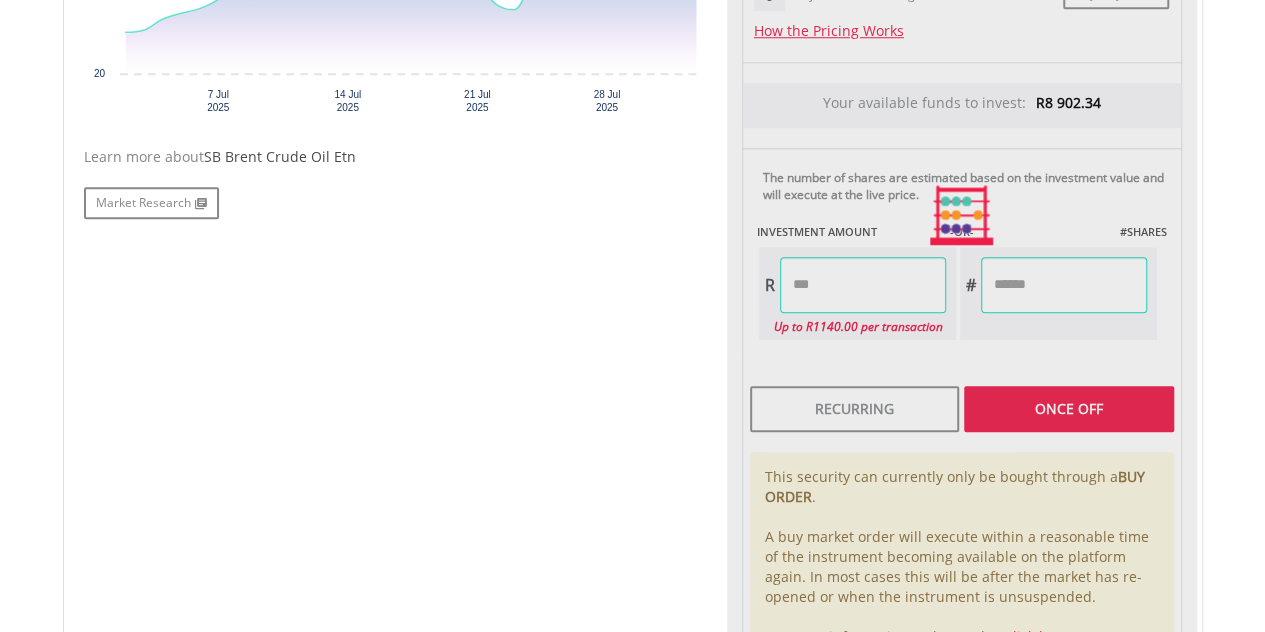 type on "*******" 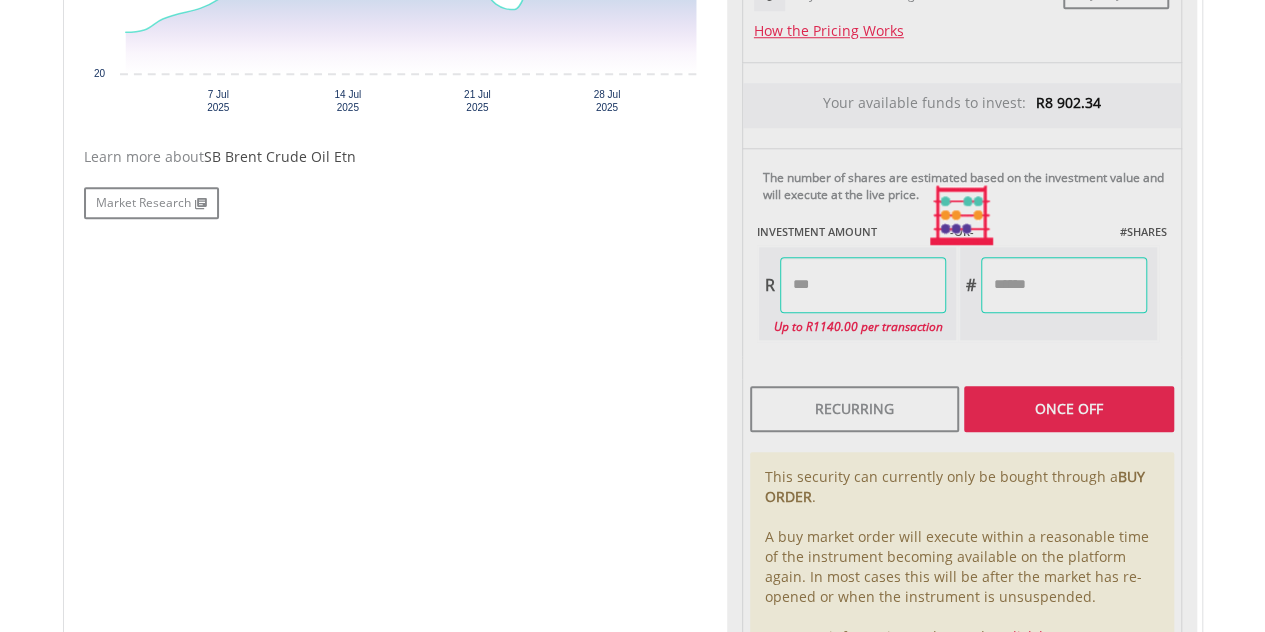 type on "****" 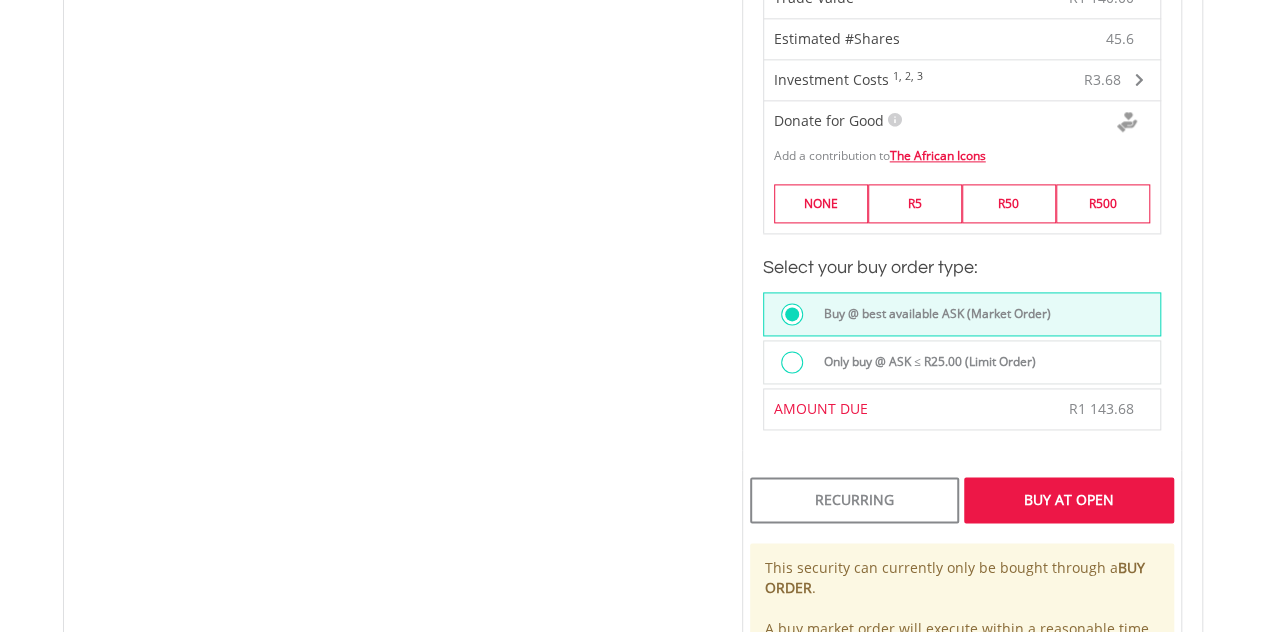 scroll, scrollTop: 1315, scrollLeft: 0, axis: vertical 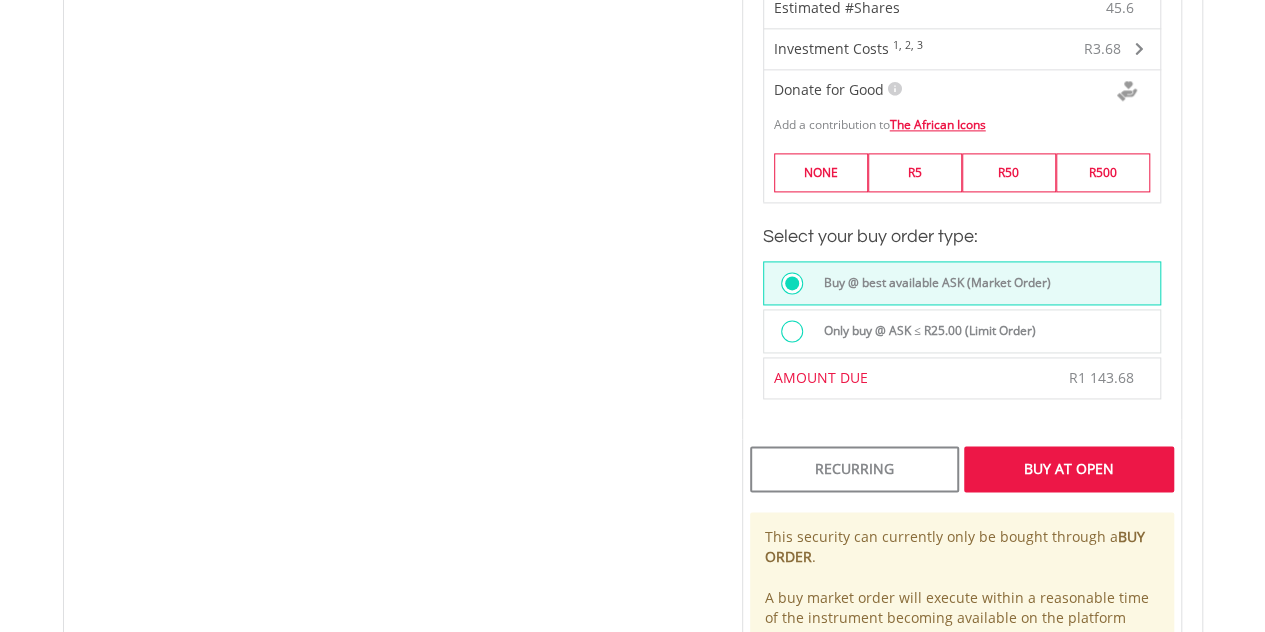 click on "Buy At Open" at bounding box center [1068, 469] 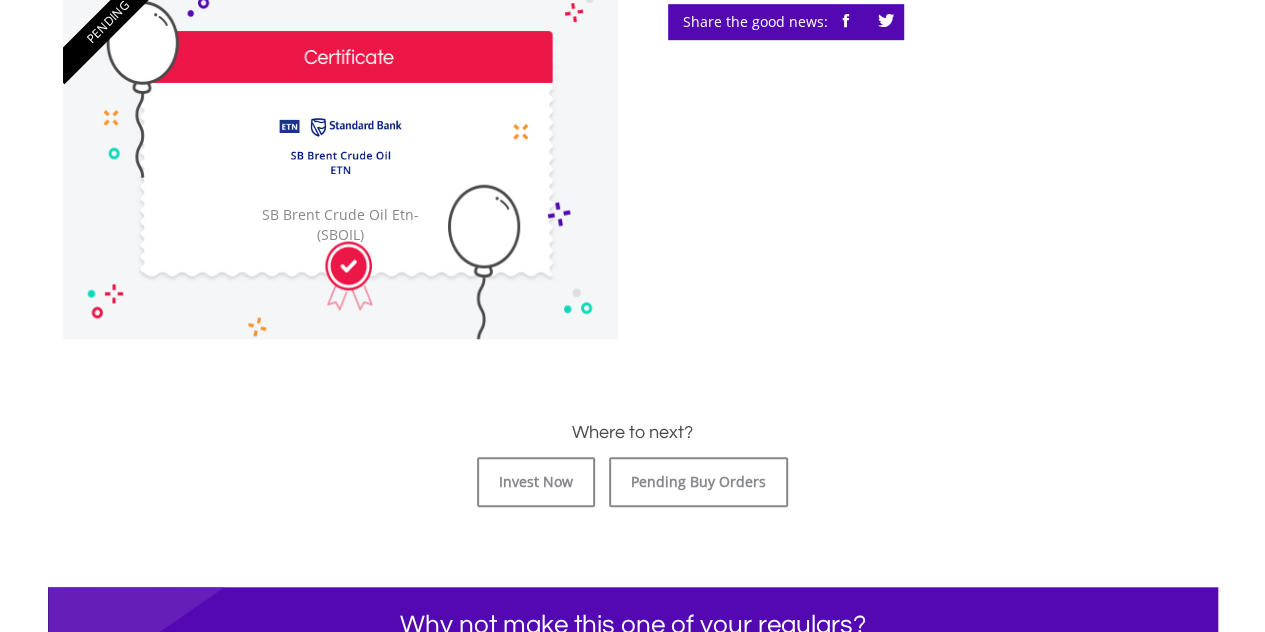 scroll, scrollTop: 734, scrollLeft: 0, axis: vertical 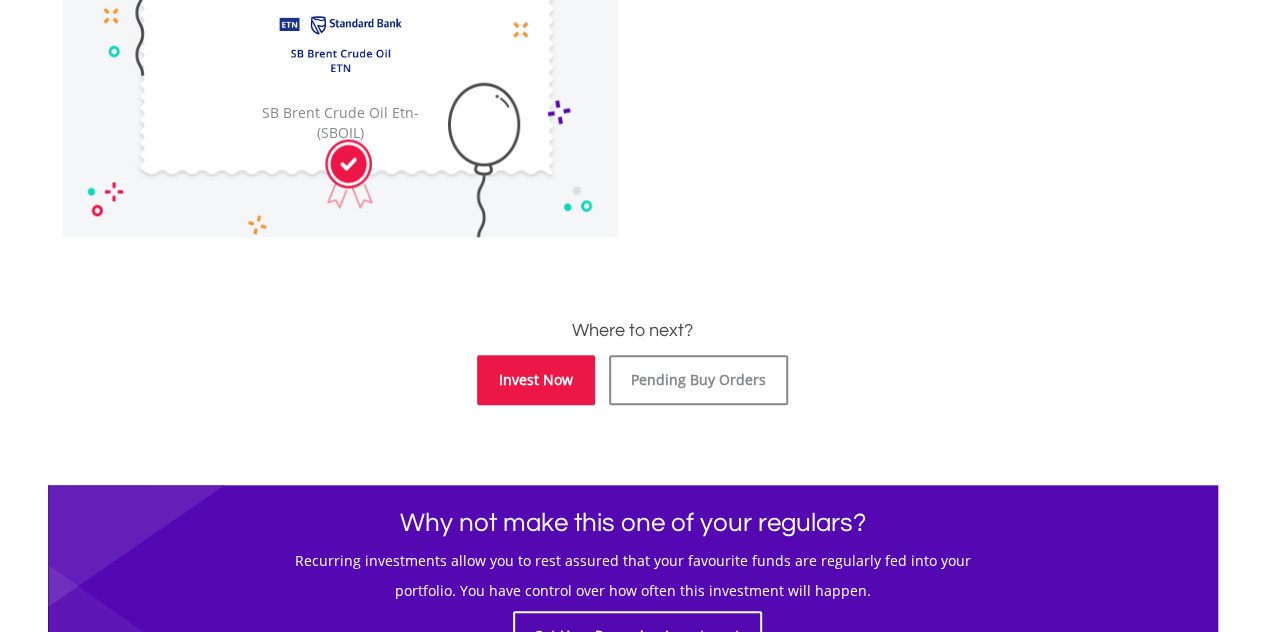 click on "Invest Now" at bounding box center (536, 380) 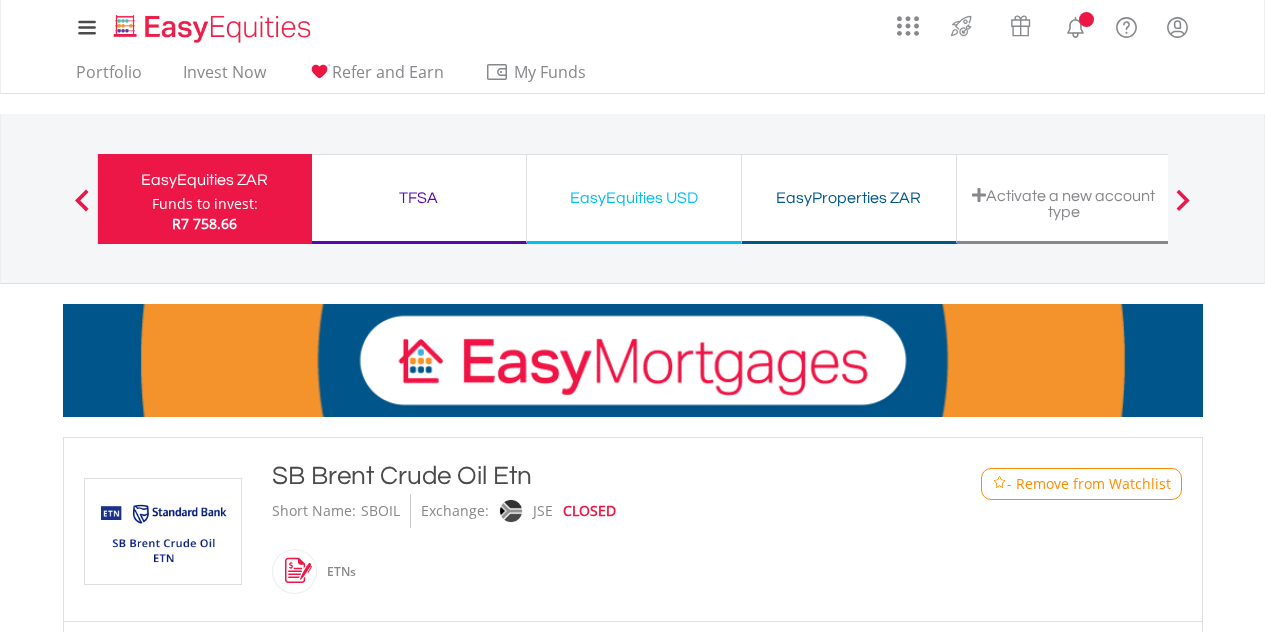 scroll, scrollTop: 889, scrollLeft: 0, axis: vertical 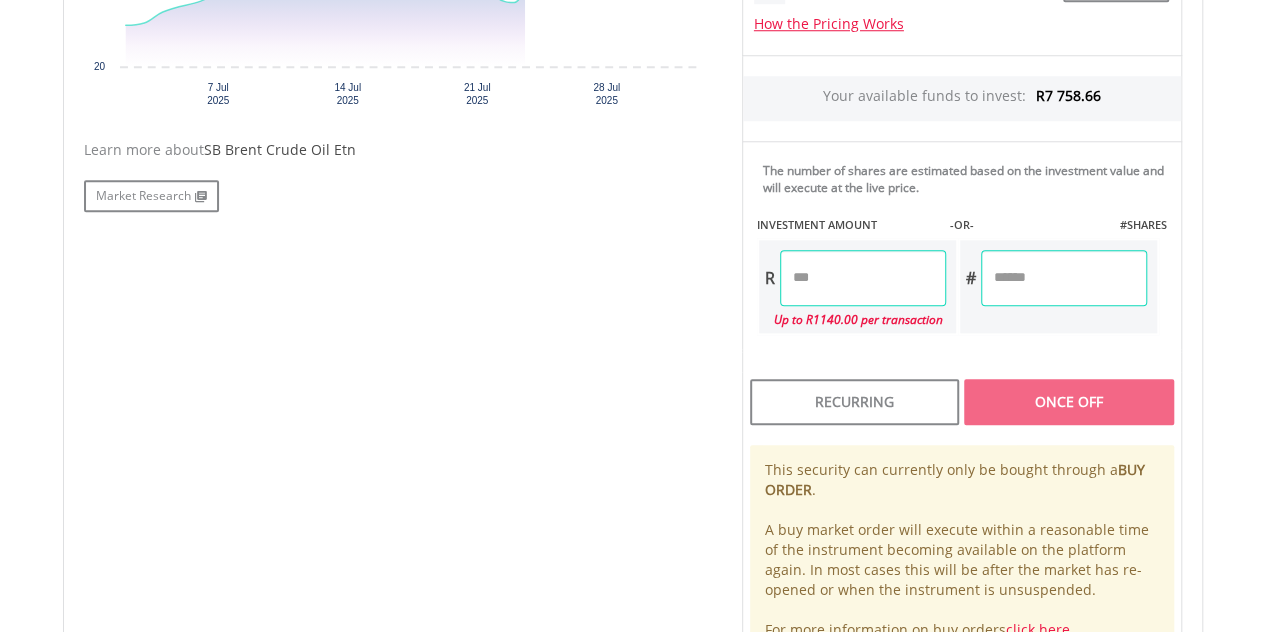 click at bounding box center [863, 278] 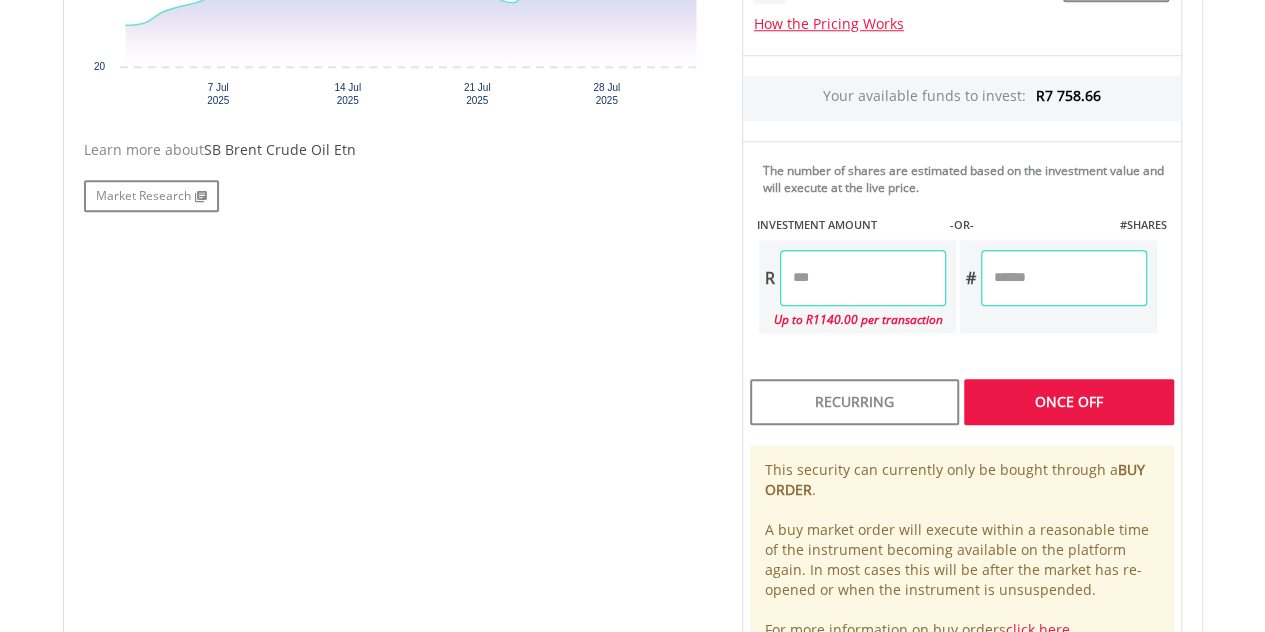 click on "Last Updated Price:
15-min. Delay*
Price Update Cost:
0
Credits
Market Closed
SELLING AT (BID)
BUYING AT                     (ASK)
LAST PRICE
R21.00
R25.00
R21.80
0
Buy EasyCredits" at bounding box center (962, 208) 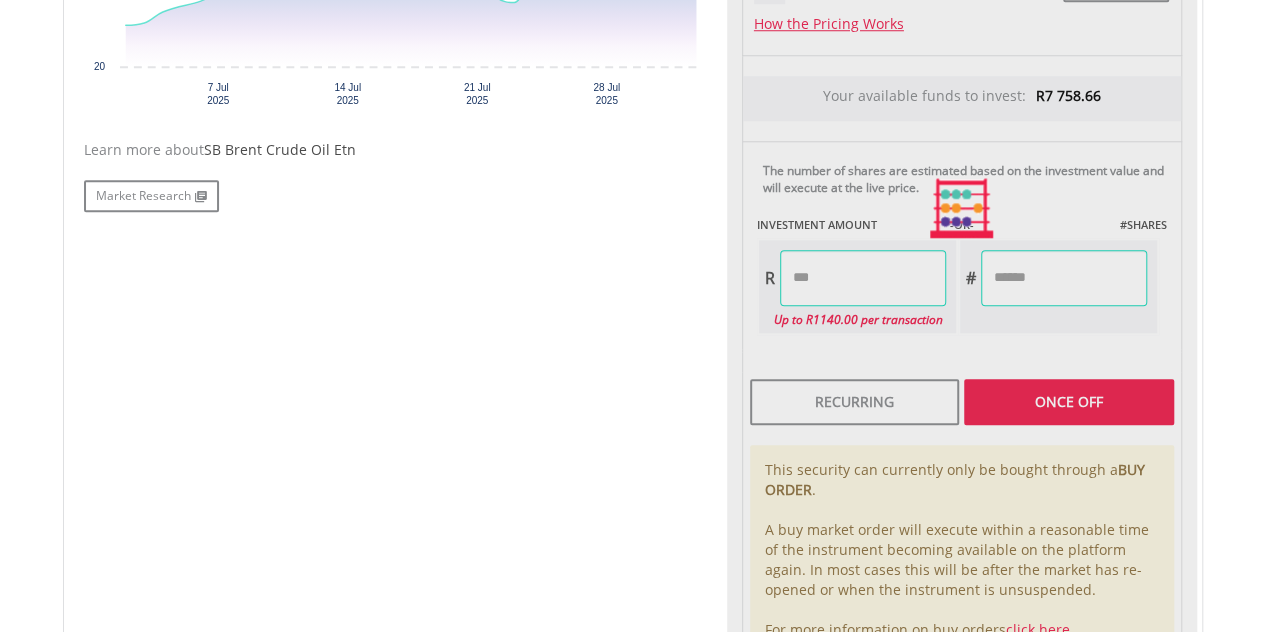 type on "*******" 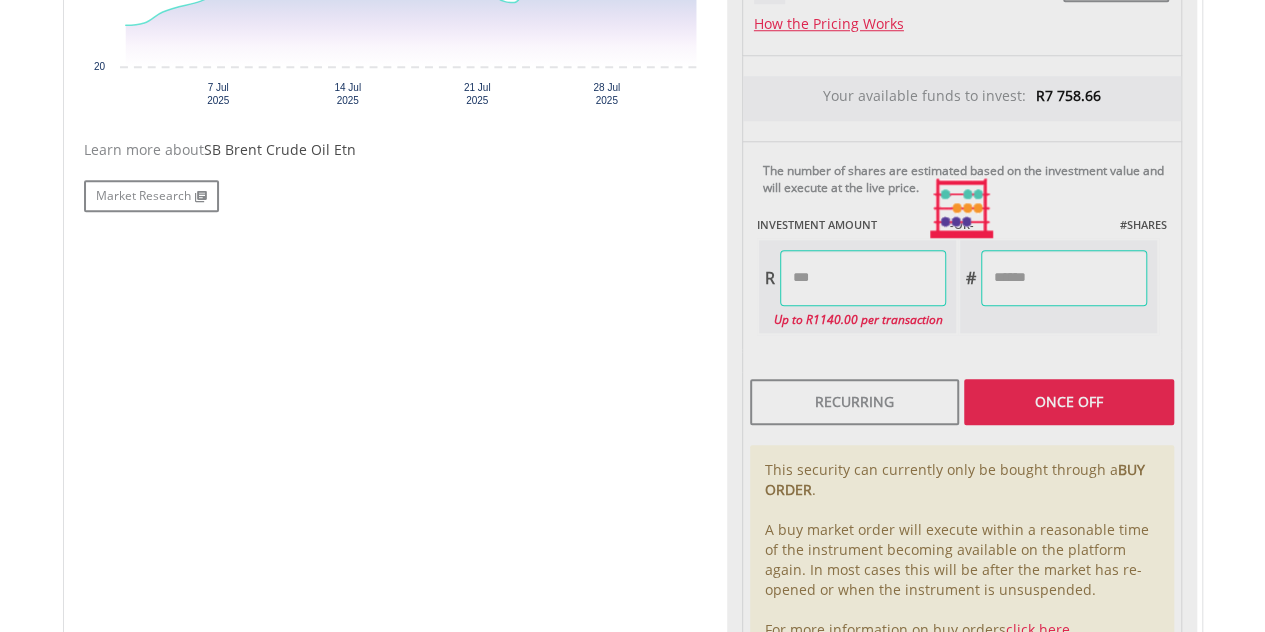 type on "****" 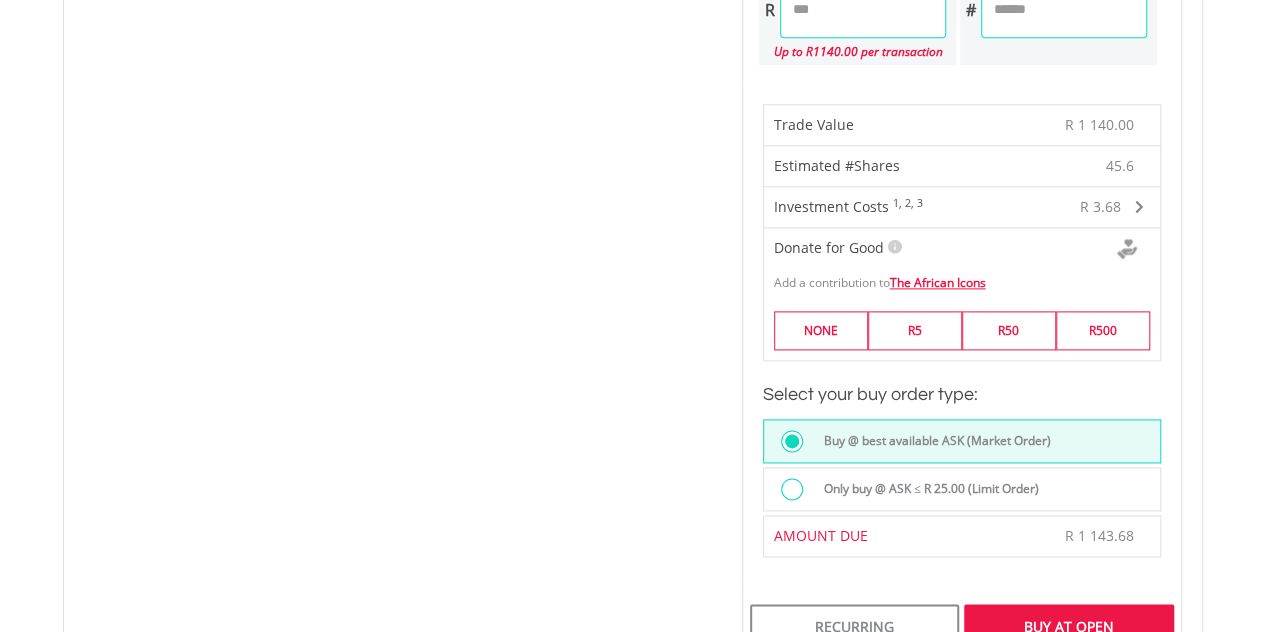 scroll, scrollTop: 1214, scrollLeft: 0, axis: vertical 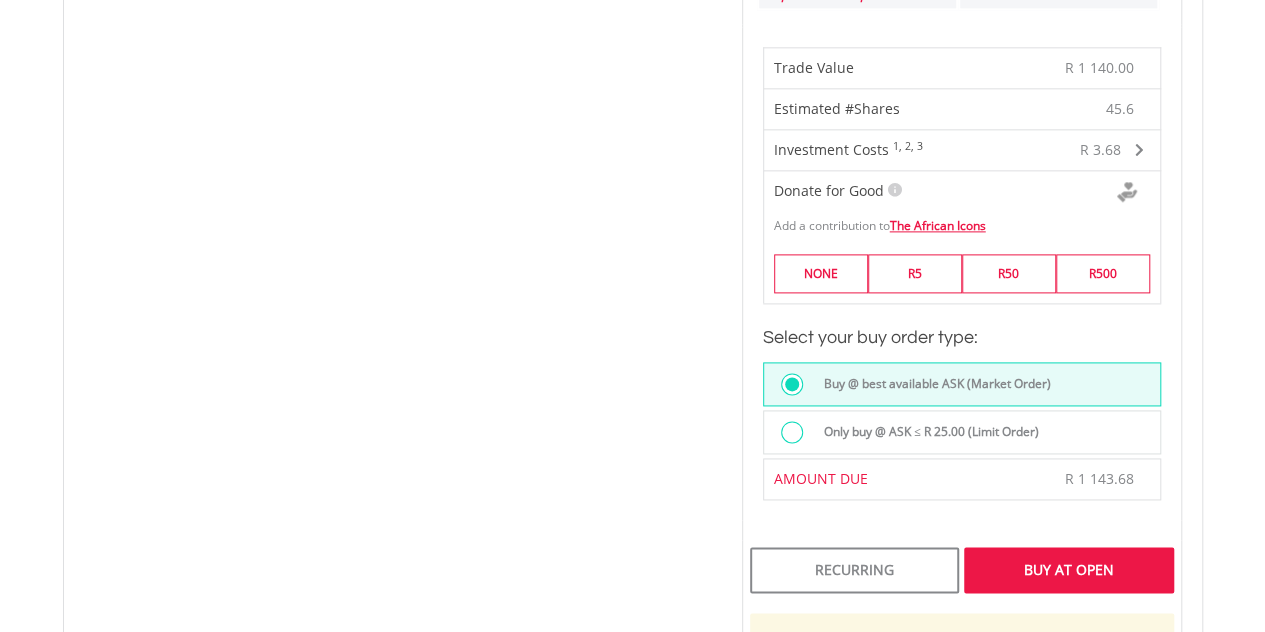 click on "Buy At Open" at bounding box center [1068, 570] 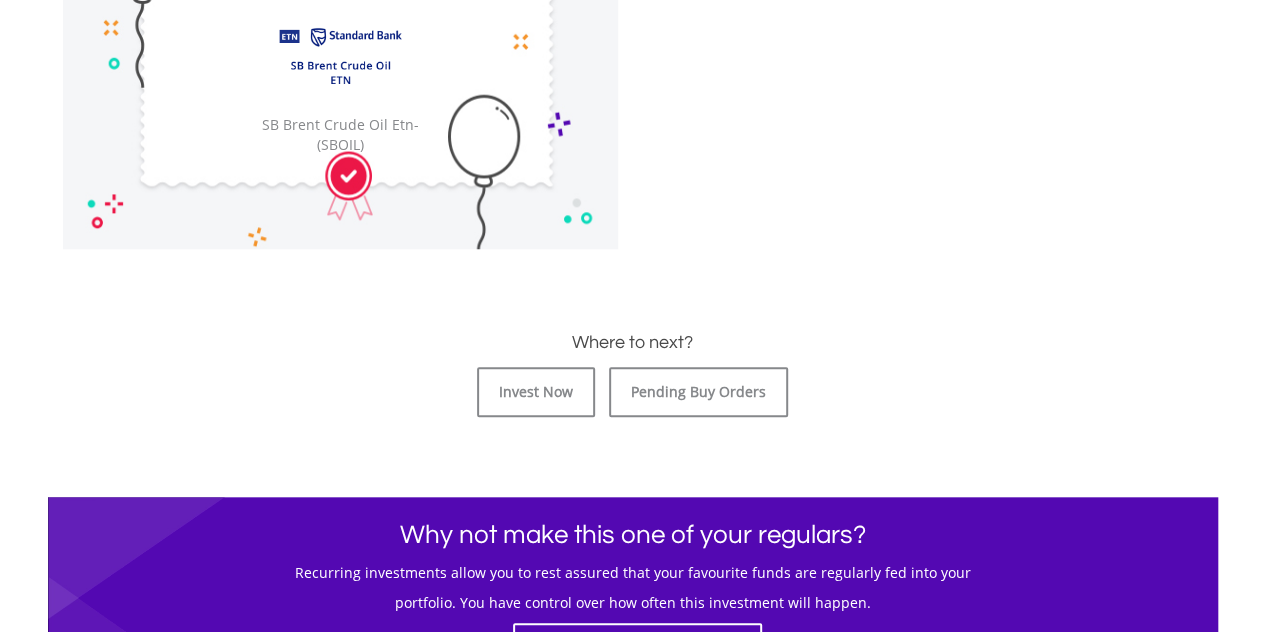 scroll, scrollTop: 724, scrollLeft: 0, axis: vertical 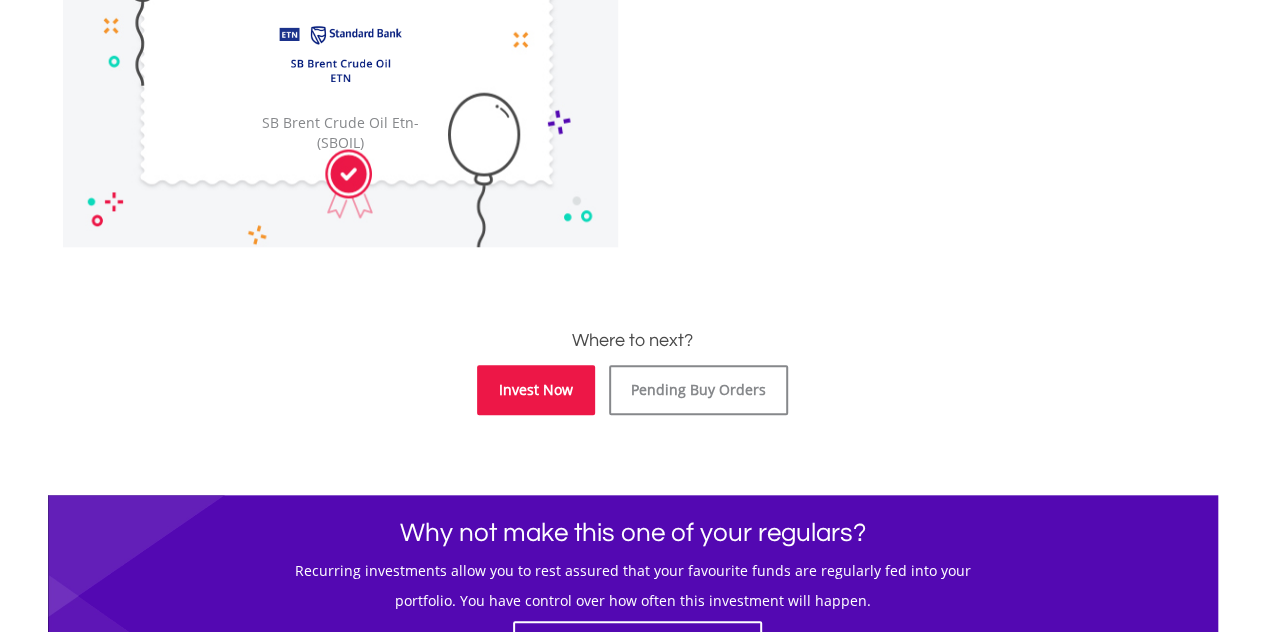 click on "Invest Now" at bounding box center [536, 390] 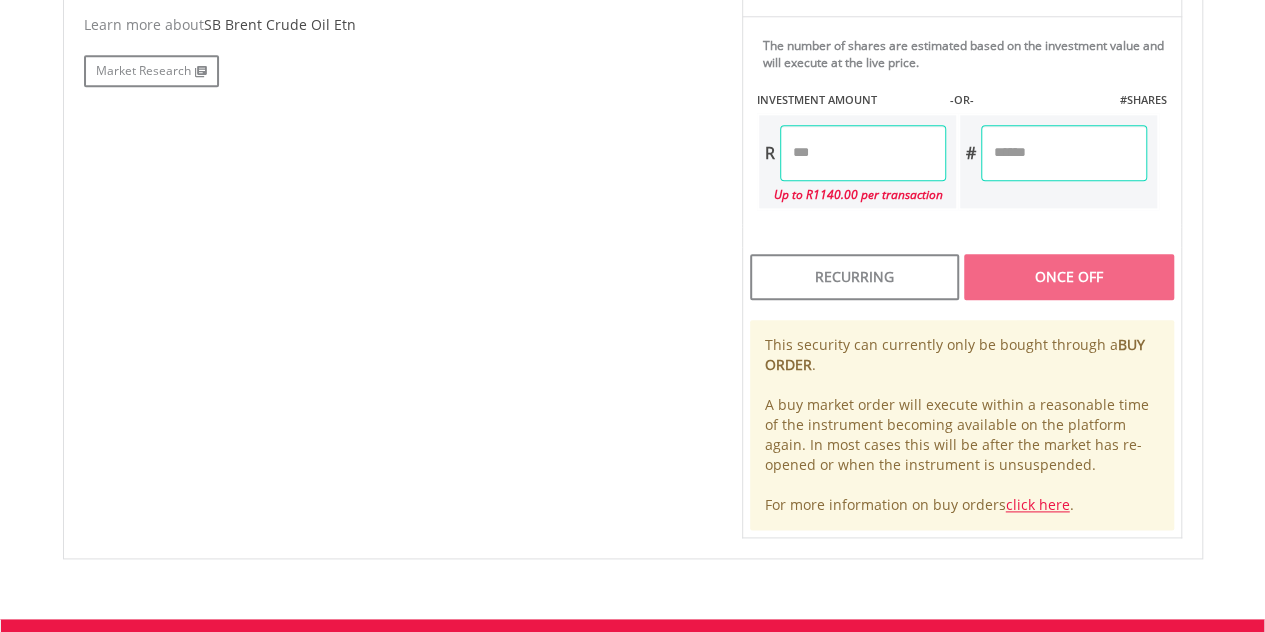 scroll, scrollTop: 991, scrollLeft: 0, axis: vertical 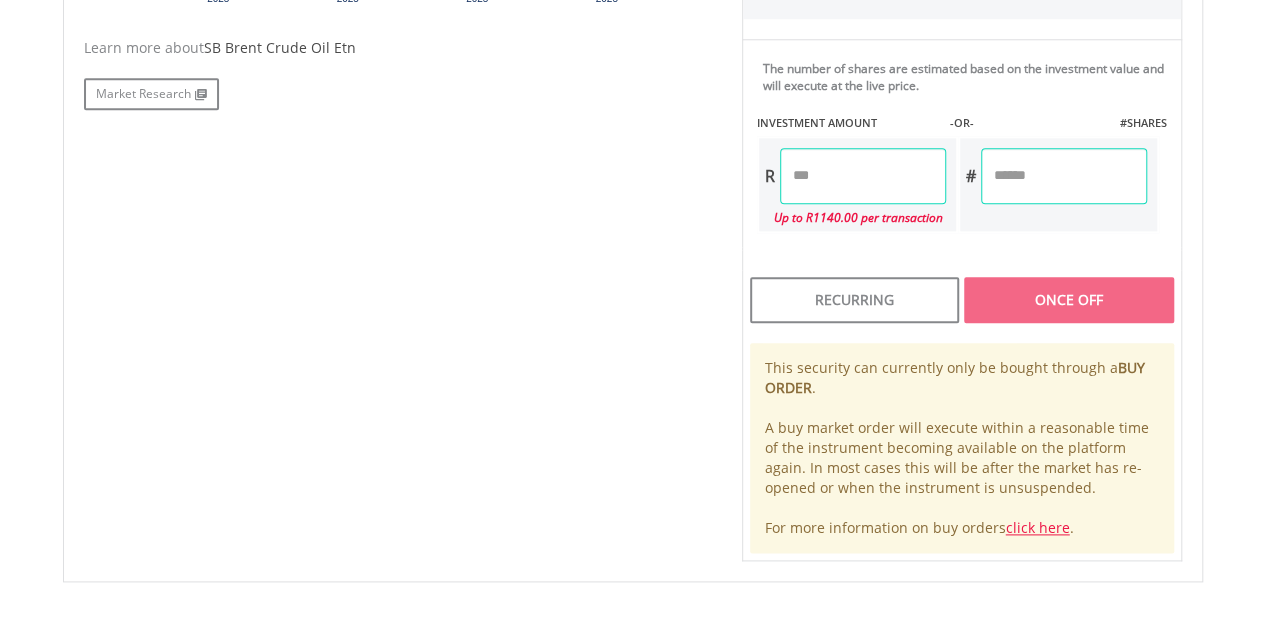 click at bounding box center (863, 176) 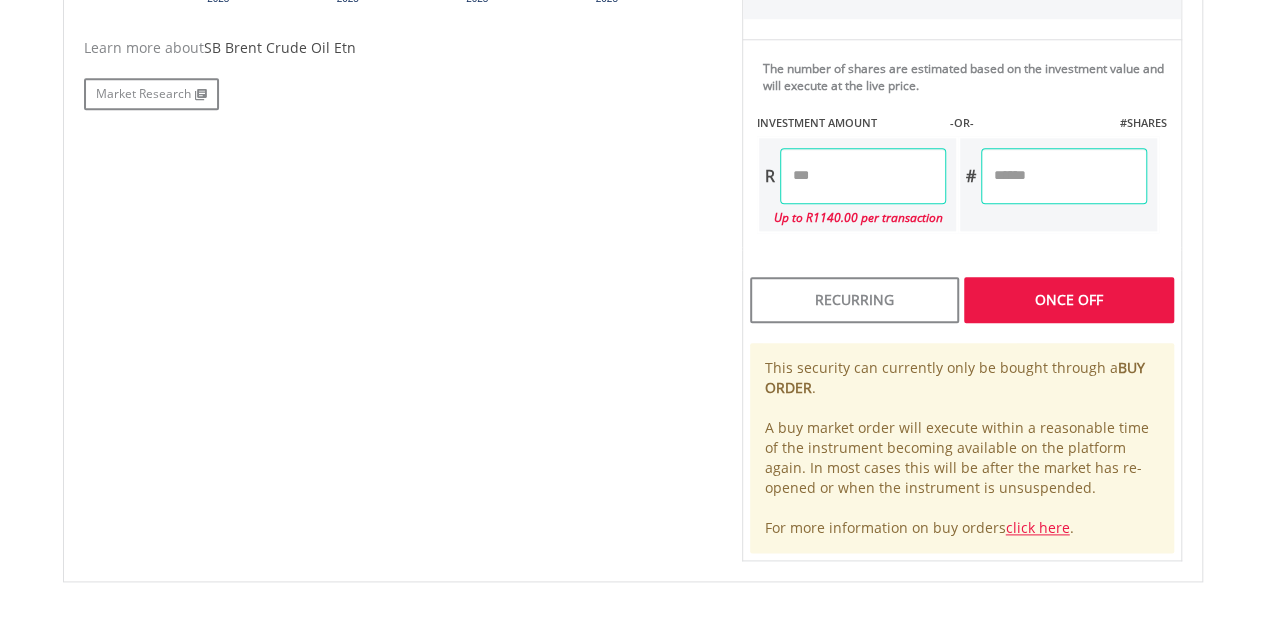 click on "Last Updated Price:
15-min. Delay*
Price Update Cost:
0
Credits
Market Closed
SELLING AT (BID)
BUYING AT                     (ASK)
LAST PRICE
R21.00
R25.00
R21.80
0
Buy EasyCredits" at bounding box center (962, 106) 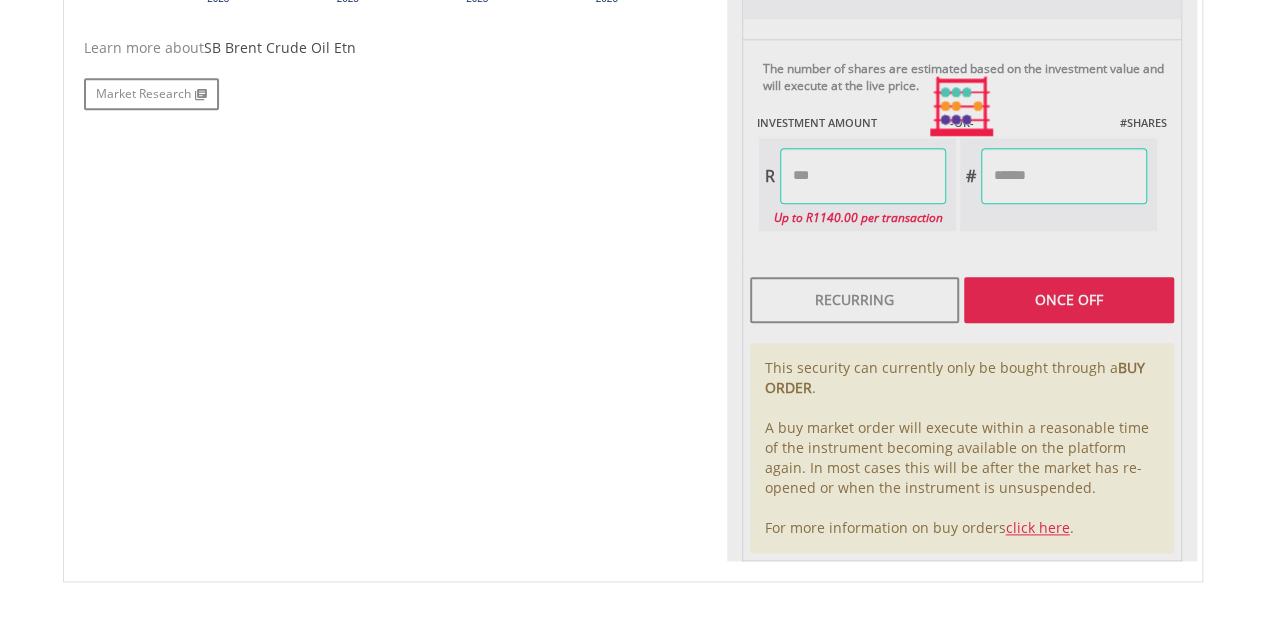 type on "*******" 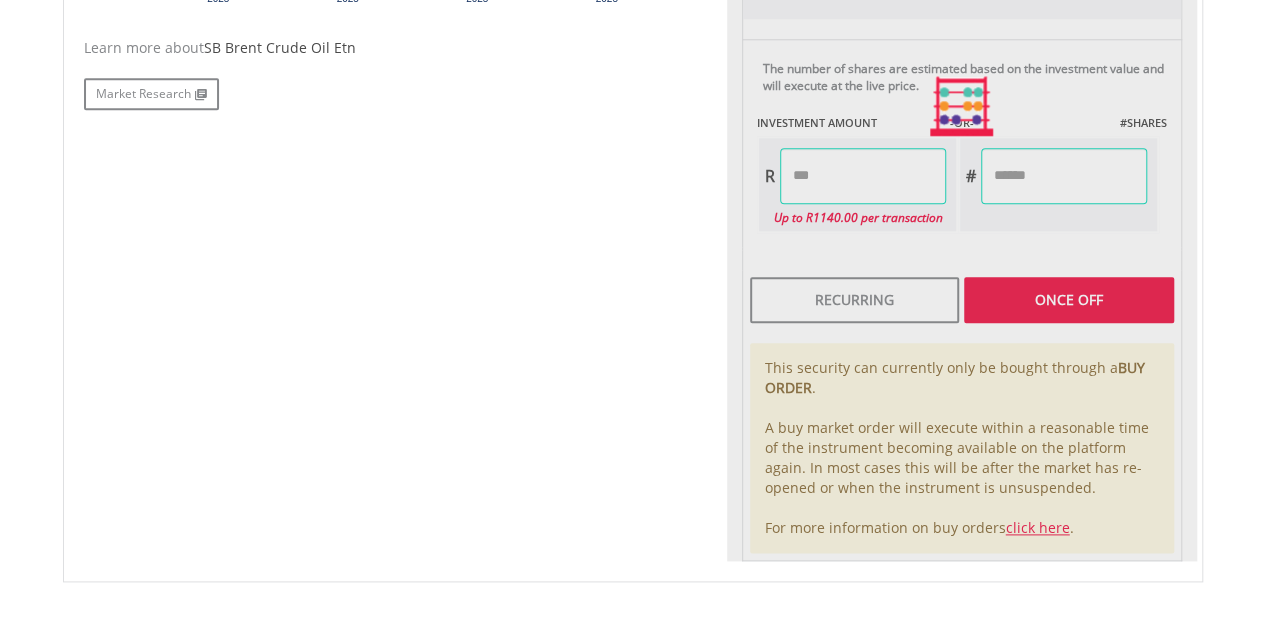 type on "****" 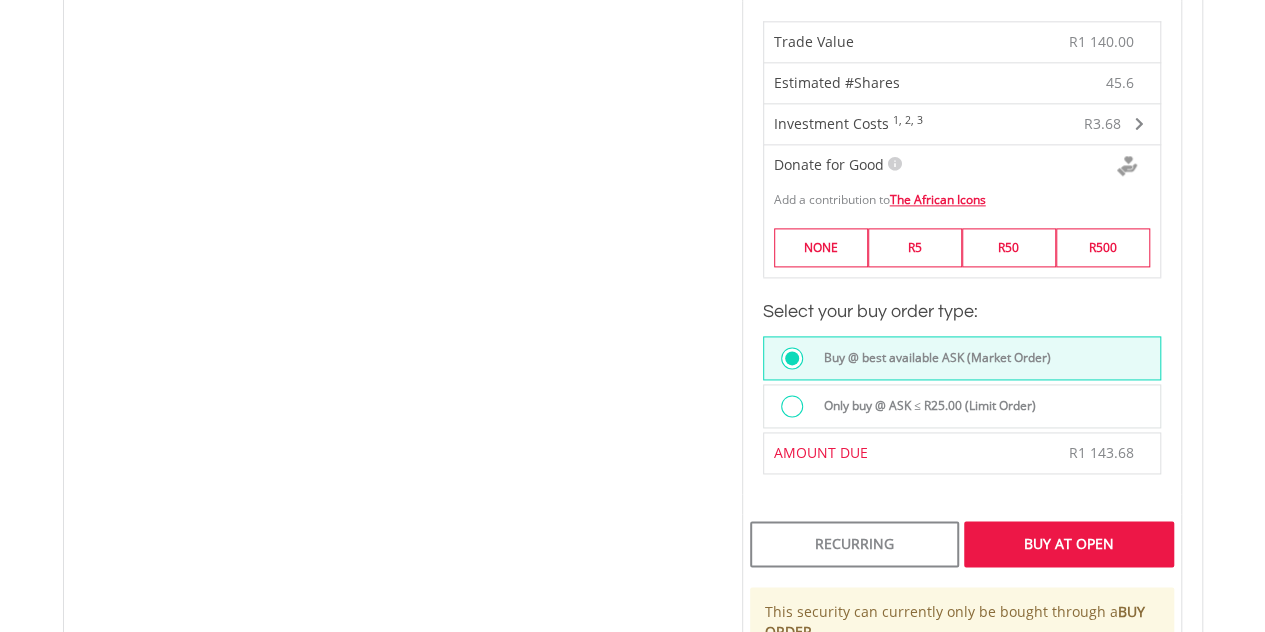 scroll, scrollTop: 1254, scrollLeft: 0, axis: vertical 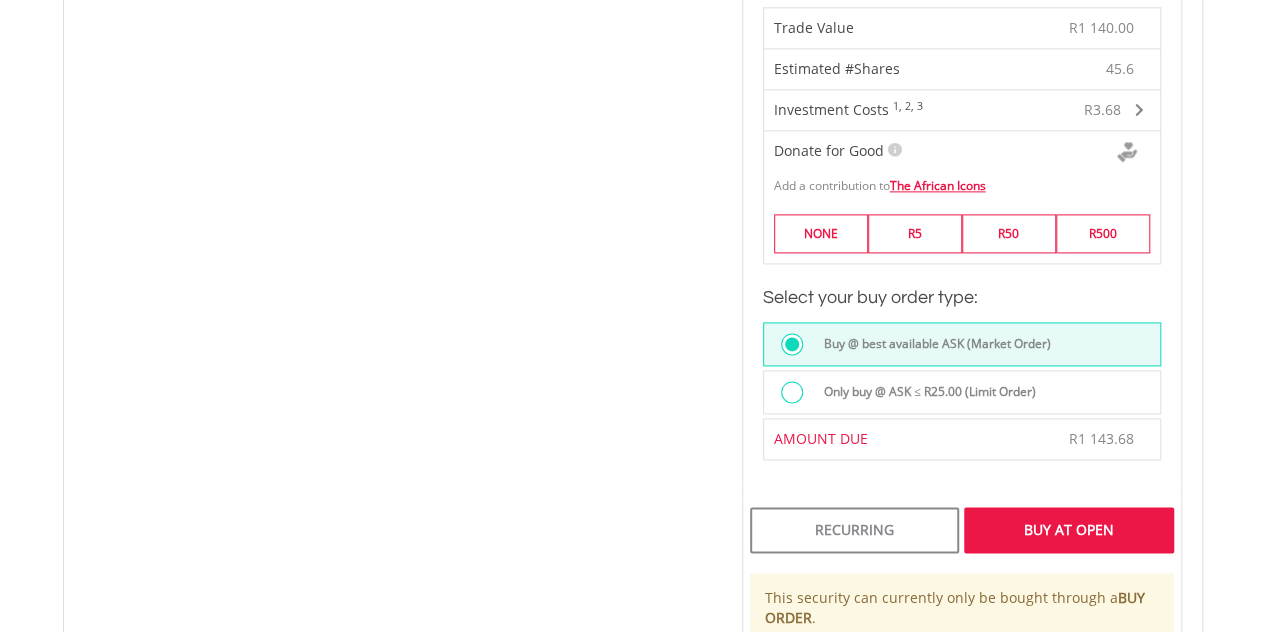click on "Buy At Open" at bounding box center [1068, 530] 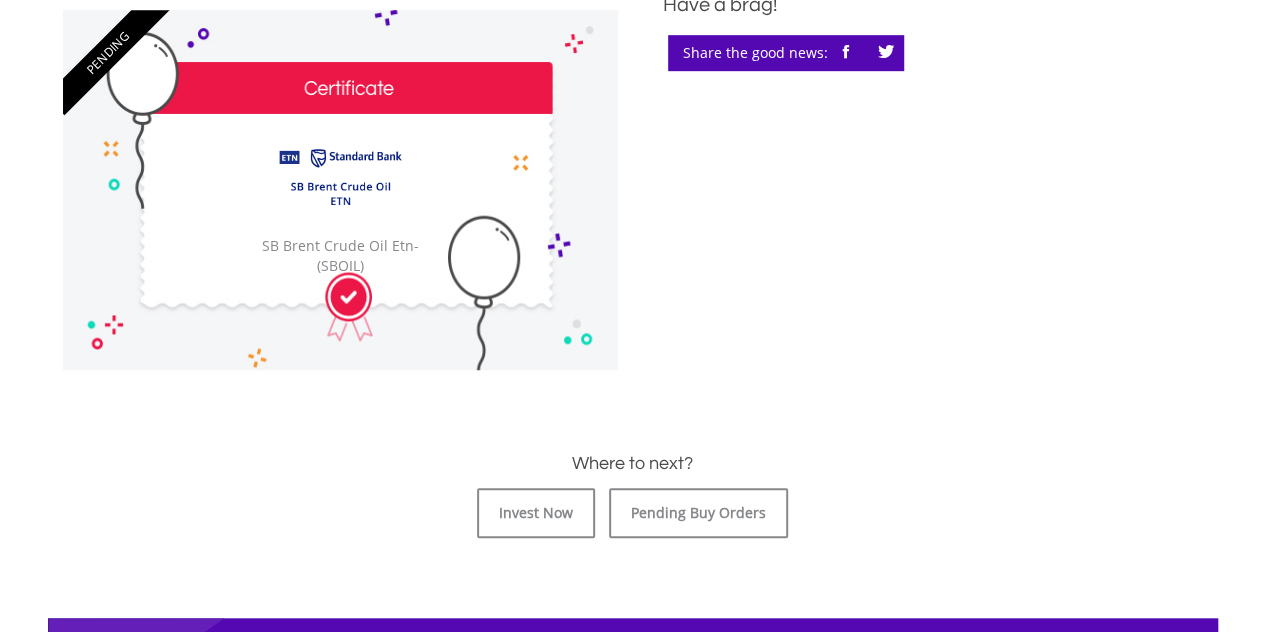 scroll, scrollTop: 604, scrollLeft: 0, axis: vertical 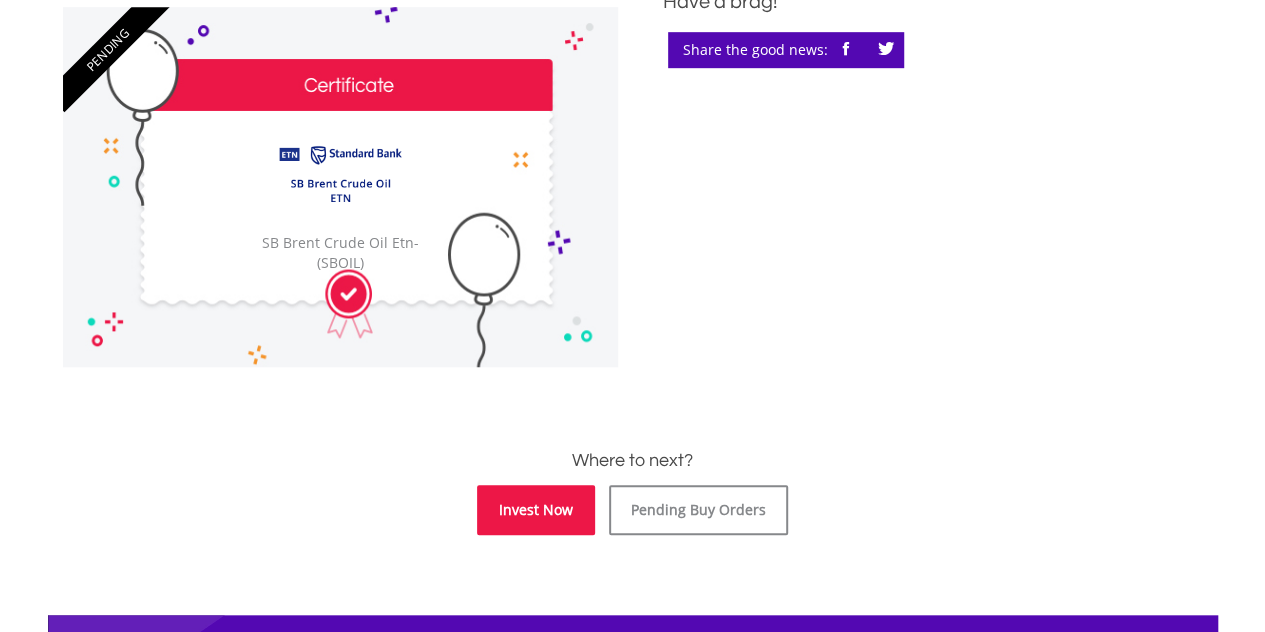 click on "Invest Now" at bounding box center [536, 510] 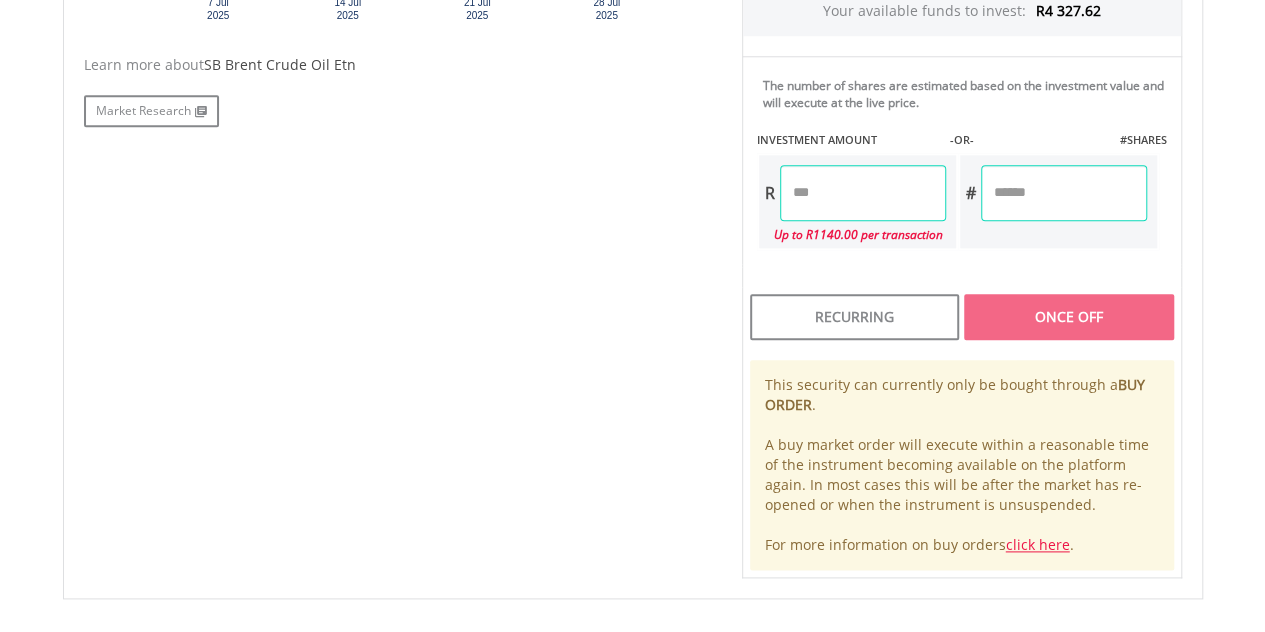 scroll, scrollTop: 976, scrollLeft: 0, axis: vertical 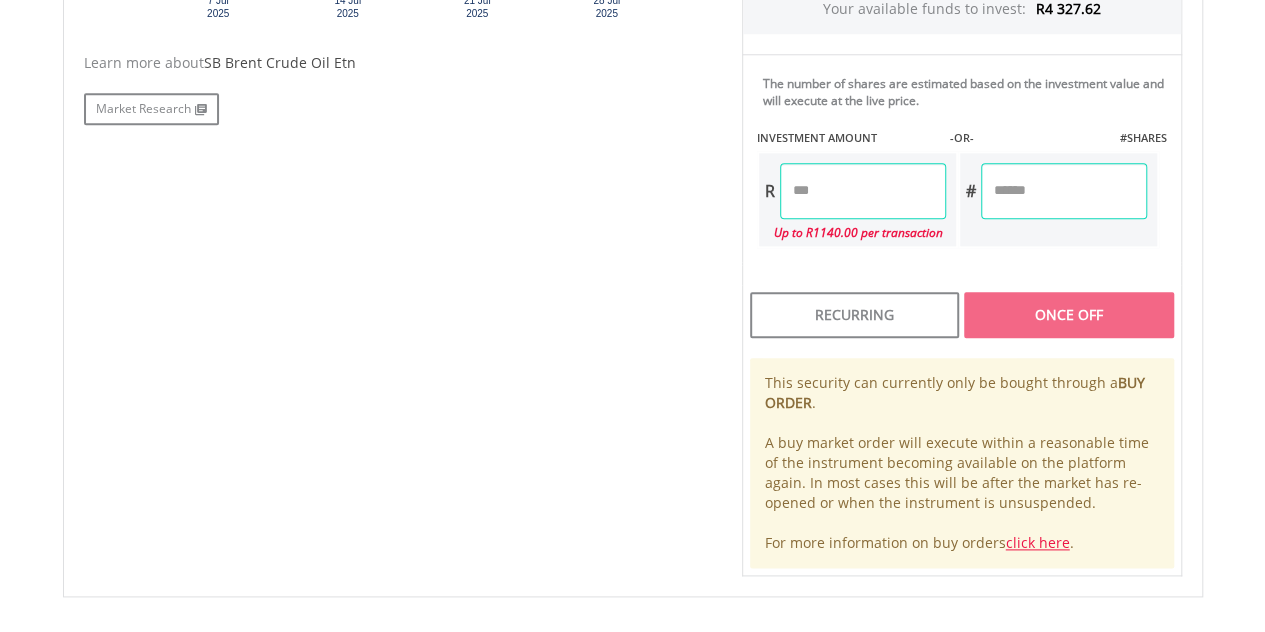 click at bounding box center (863, 191) 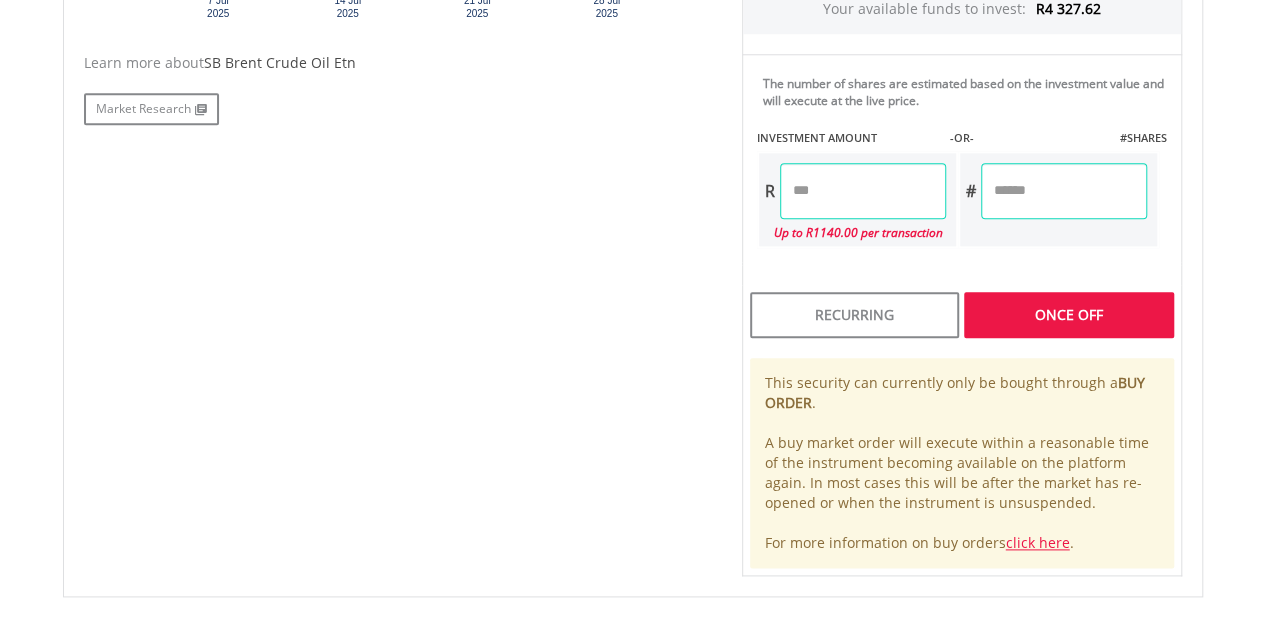 click on "Last Updated Price:
15-min. Delay*
Price Update Cost:
0
Credits
Market Closed
SELLING AT (BID)
BUYING AT                     (ASK)
LAST PRICE
R21.00
R25.00
R21.80
0
Buy EasyCredits" at bounding box center [962, 121] 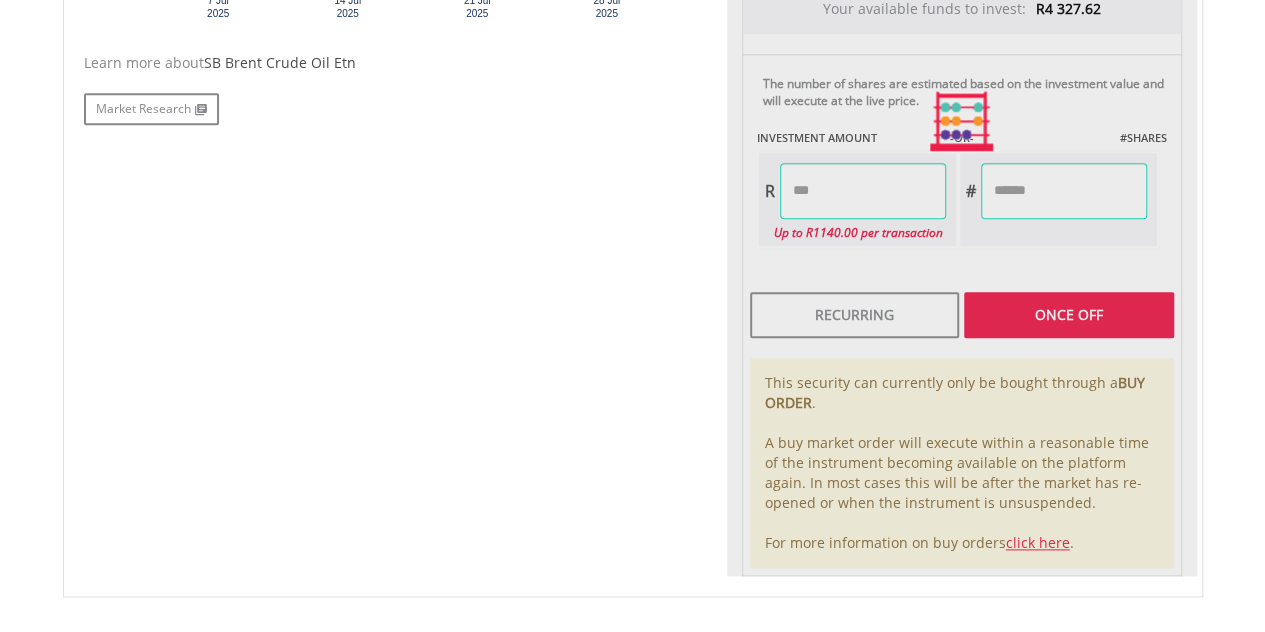 type on "*******" 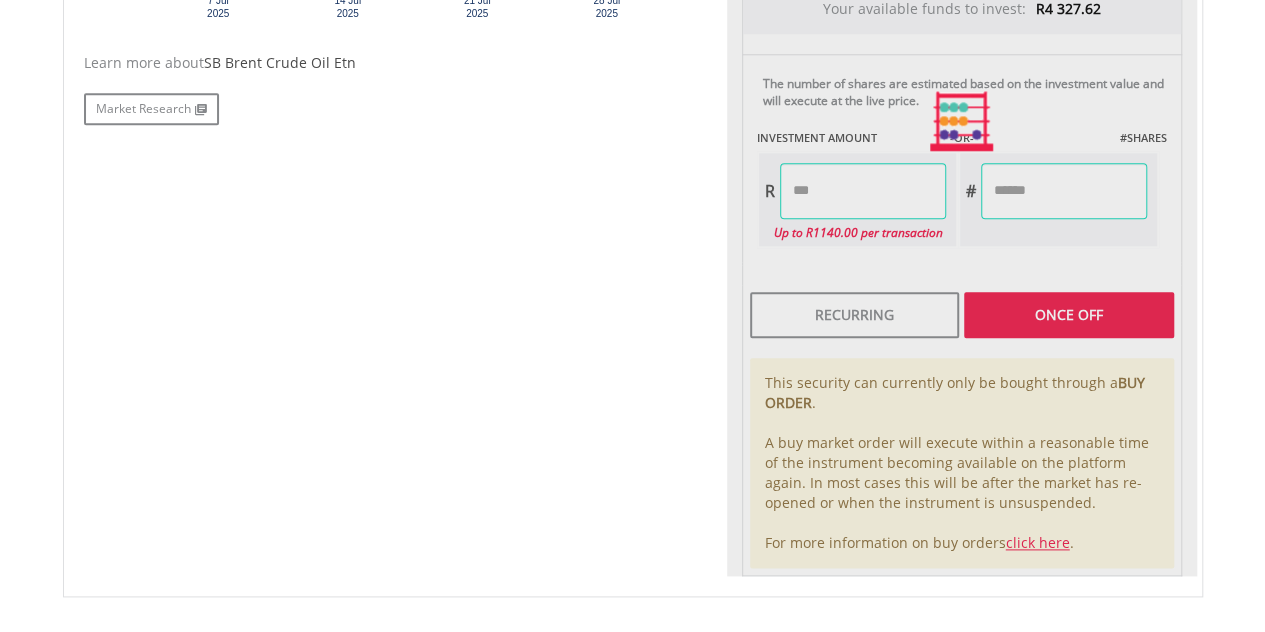 type on "****" 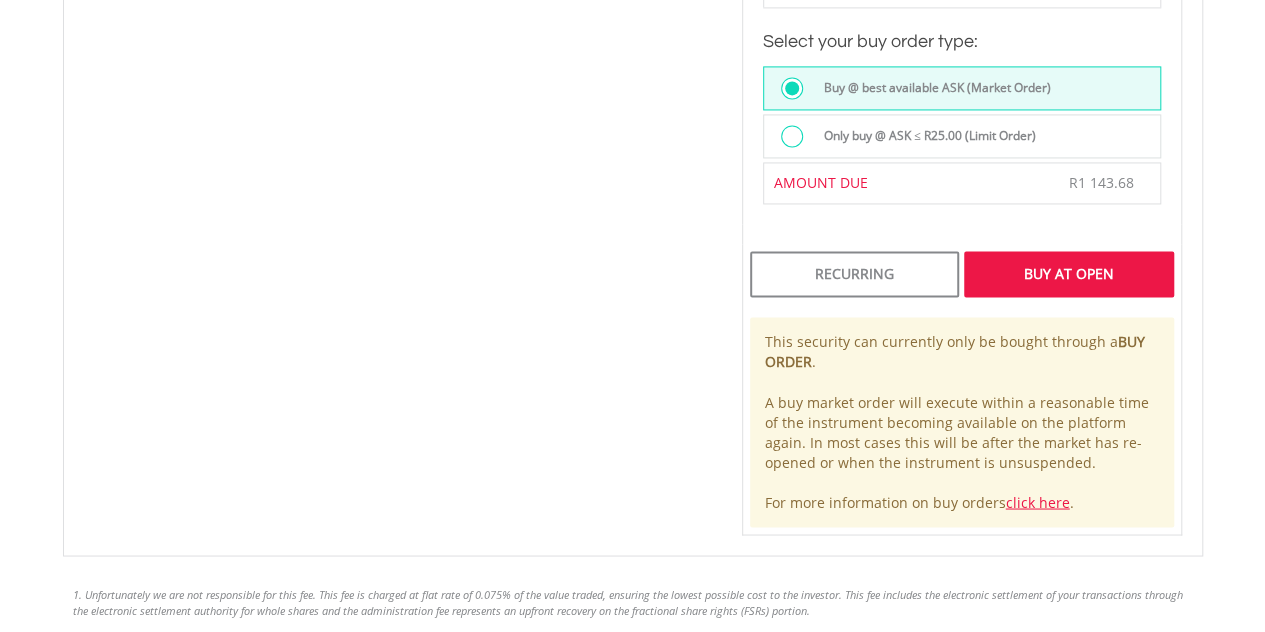 scroll, scrollTop: 1510, scrollLeft: 0, axis: vertical 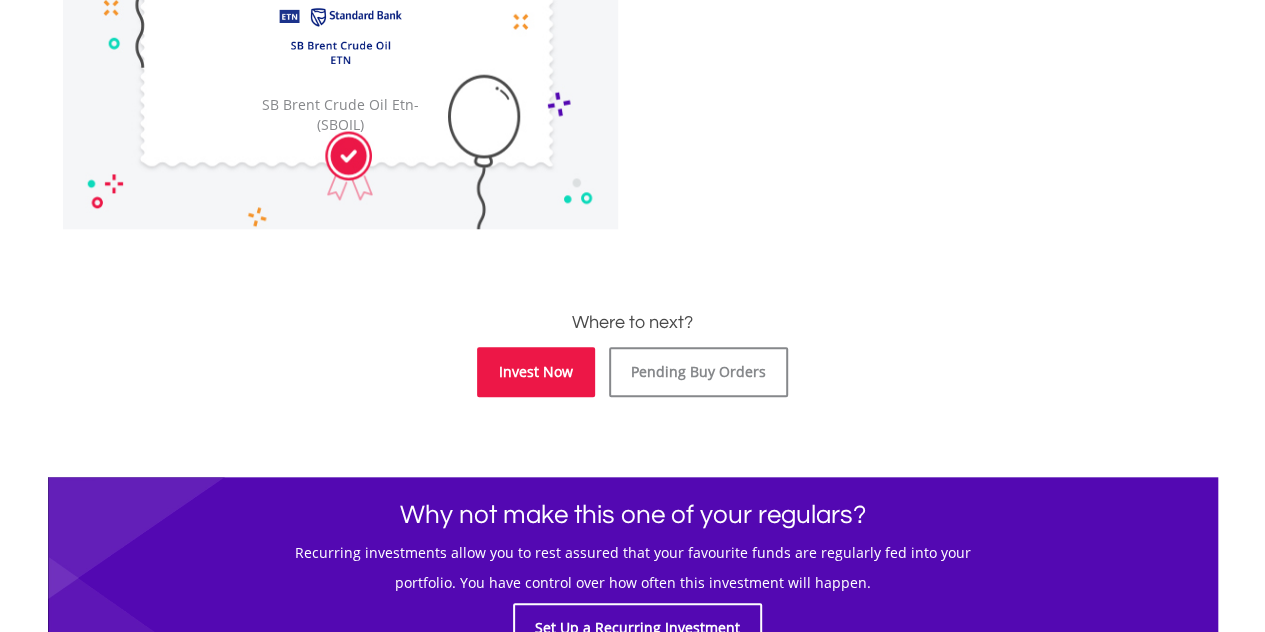 click on "Invest Now" at bounding box center [536, 372] 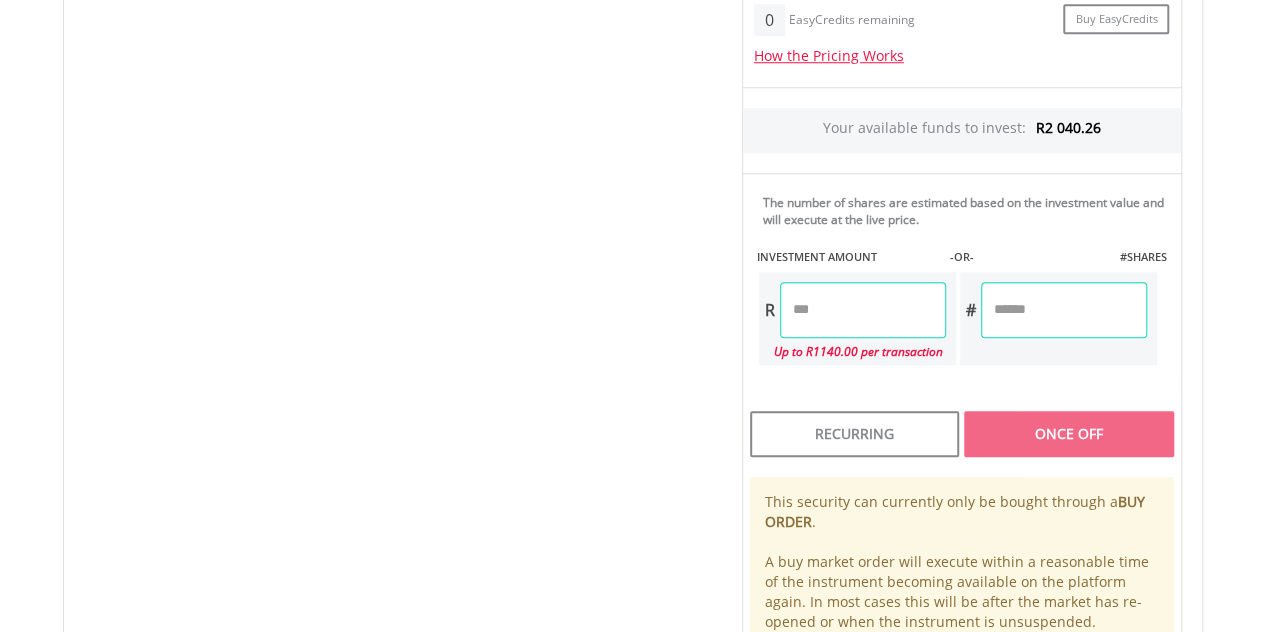 scroll, scrollTop: 865, scrollLeft: 0, axis: vertical 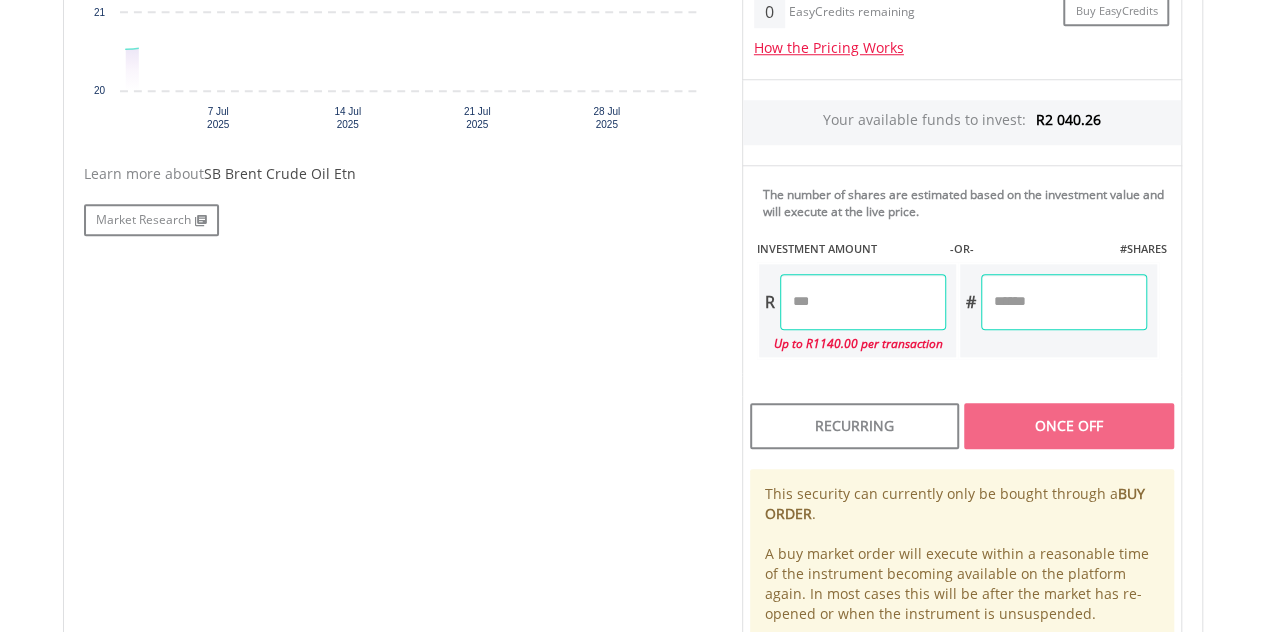 click at bounding box center (863, 302) 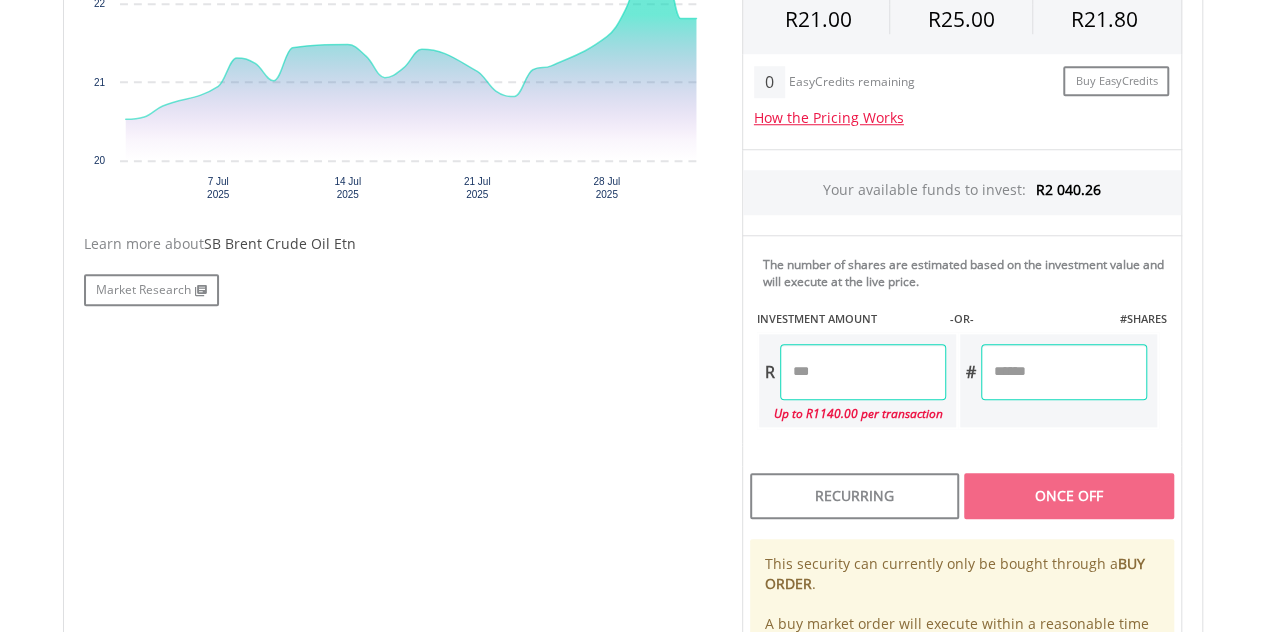 scroll, scrollTop: 794, scrollLeft: 0, axis: vertical 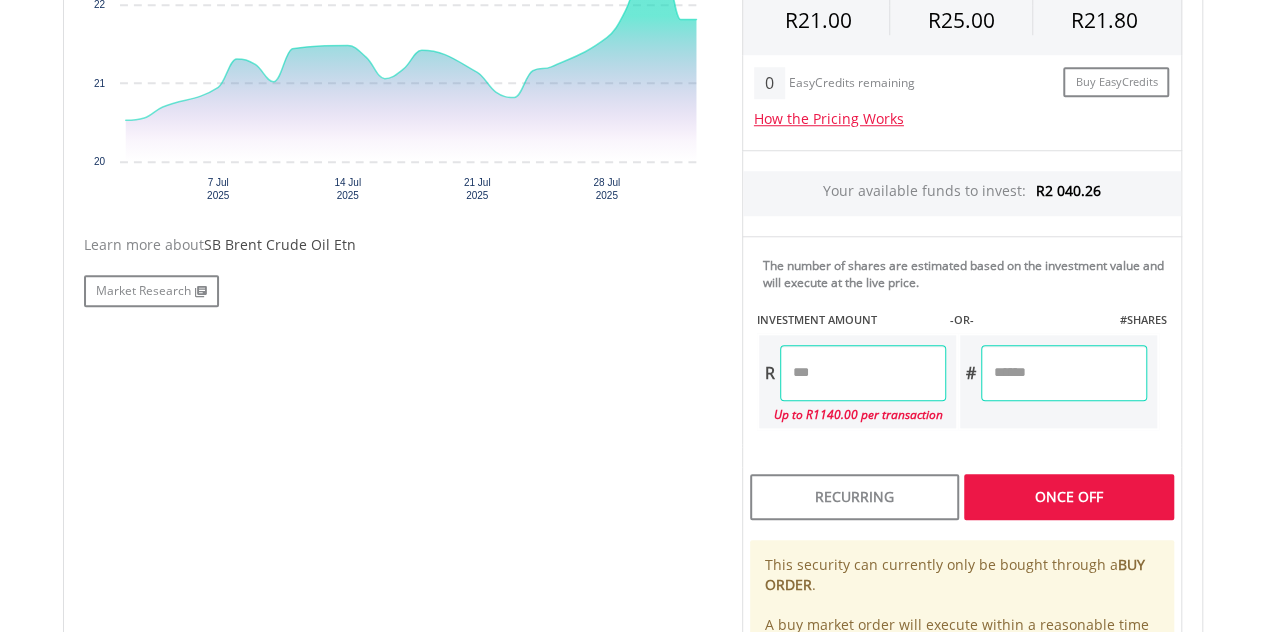click on "Last Updated Price:
15-min. Delay*
Price Update Cost:
0
Credits
Market Closed
SELLING AT (BID)
BUYING AT                     (ASK)
LAST PRICE
R21.00
R25.00
R21.80
0
Buy EasyCredits" at bounding box center (962, 303) 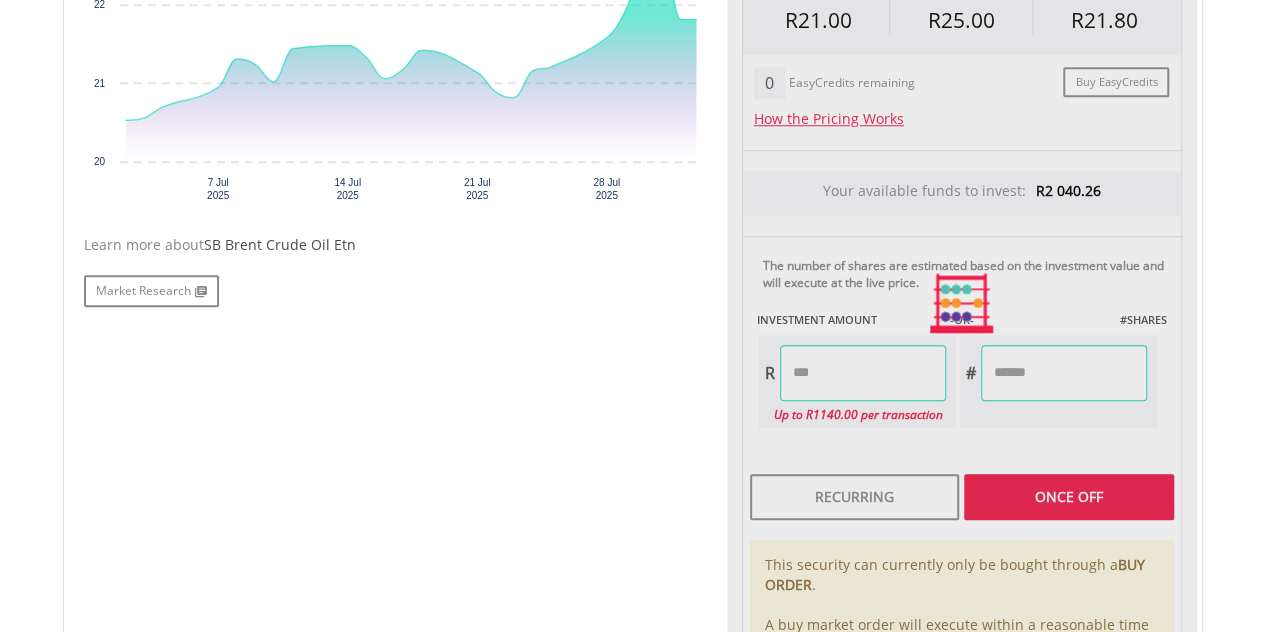 type on "*******" 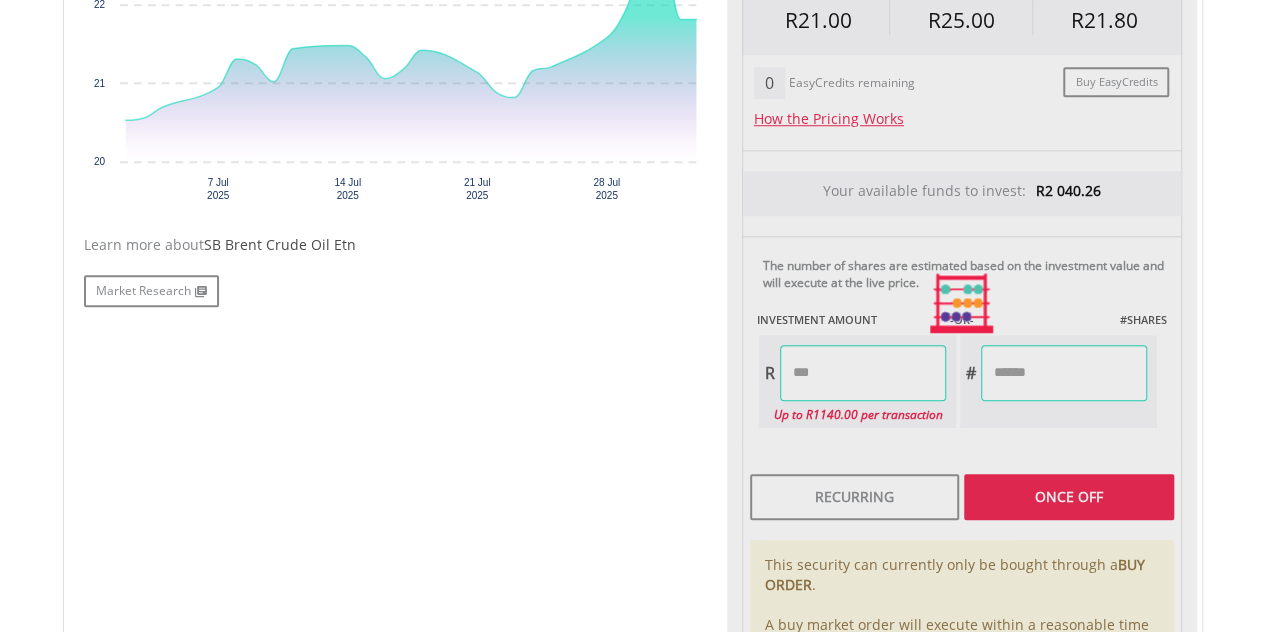 type on "****" 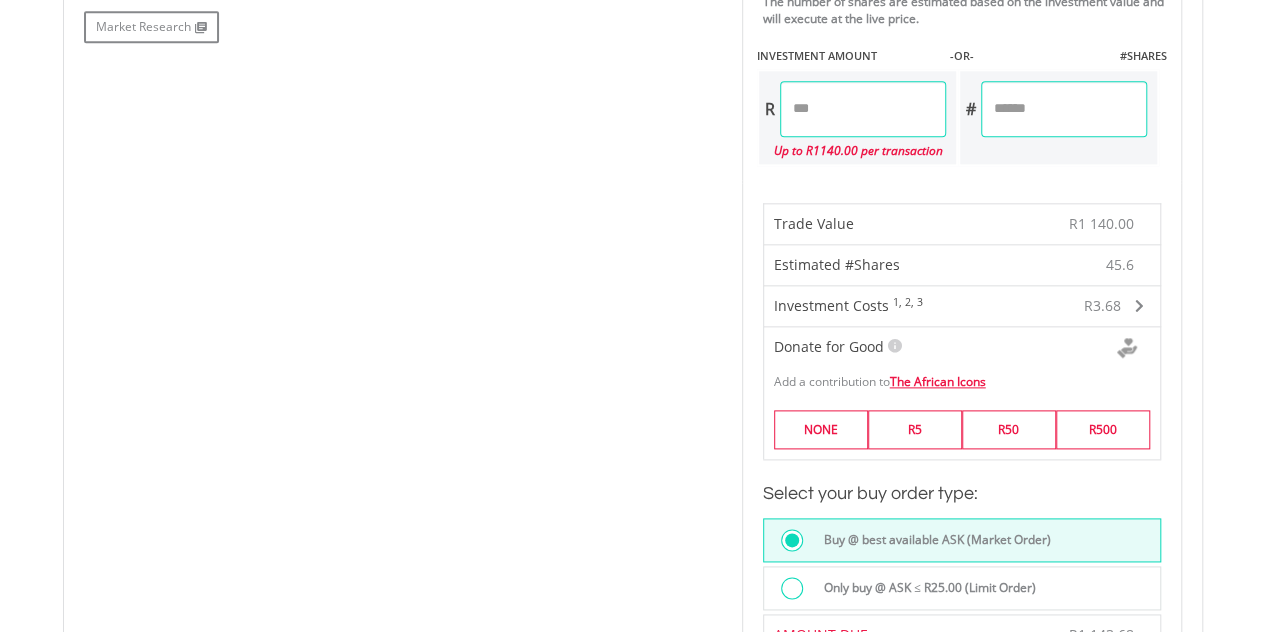 scroll, scrollTop: 1025, scrollLeft: 0, axis: vertical 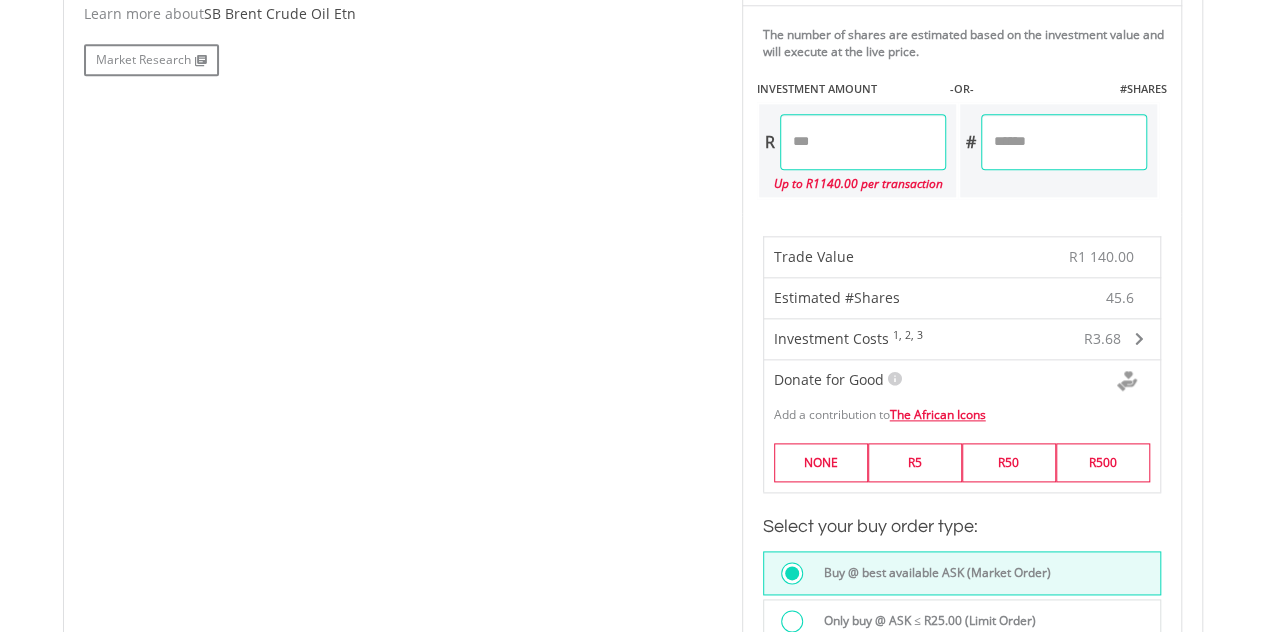 click on "*******" at bounding box center (863, 142) 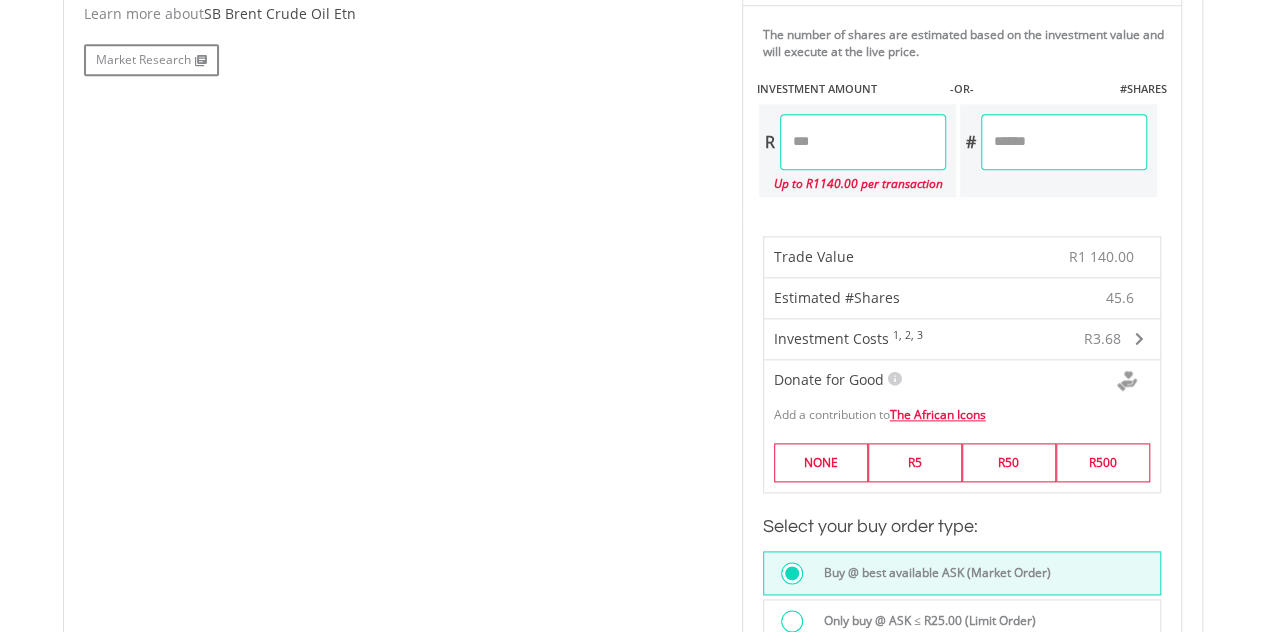 type on "*" 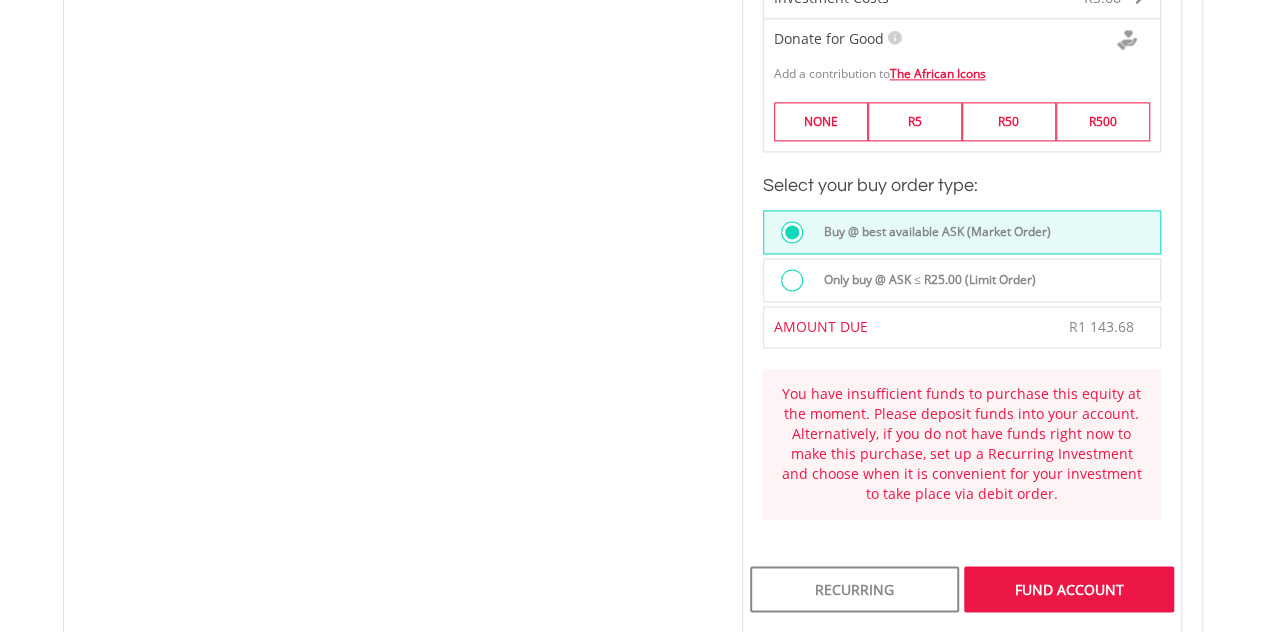 scroll, scrollTop: 1395, scrollLeft: 0, axis: vertical 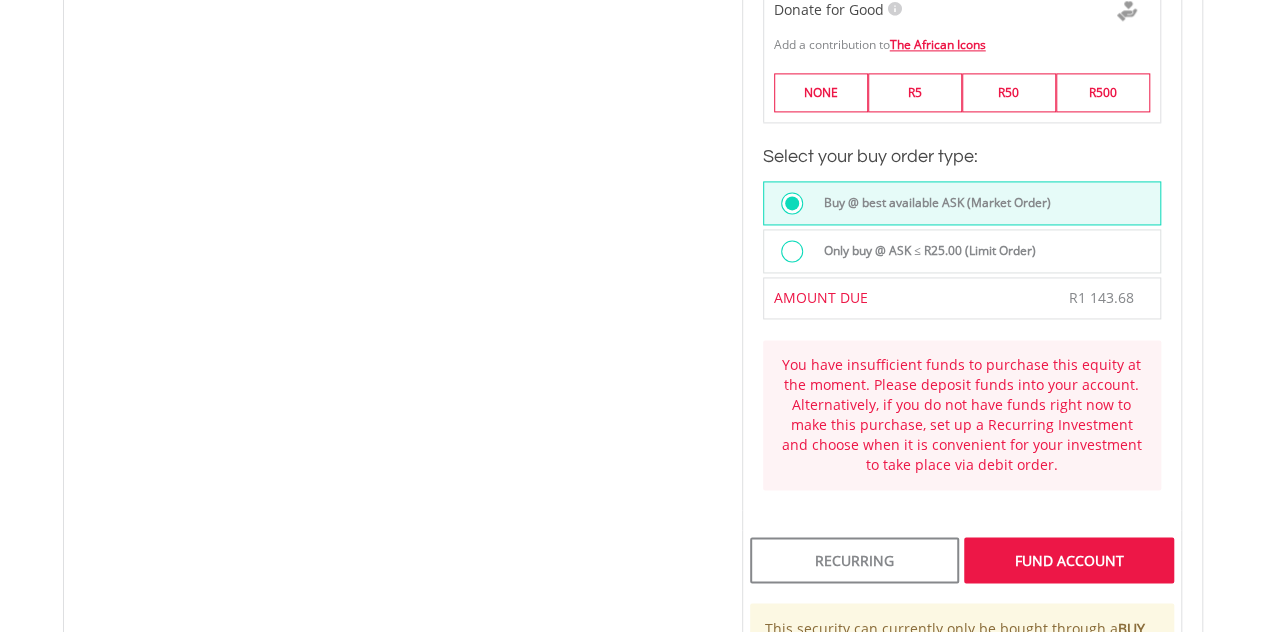click on "Last Updated Price:
15-min. Delay*
Price Update Cost:
0
Credits
Market Closed
SELLING AT (BID)
BUYING AT                     (ASK)
LAST PRICE
R21.00
R25.00
R21.80
0
Buy EasyCredits" at bounding box center (962, 34) 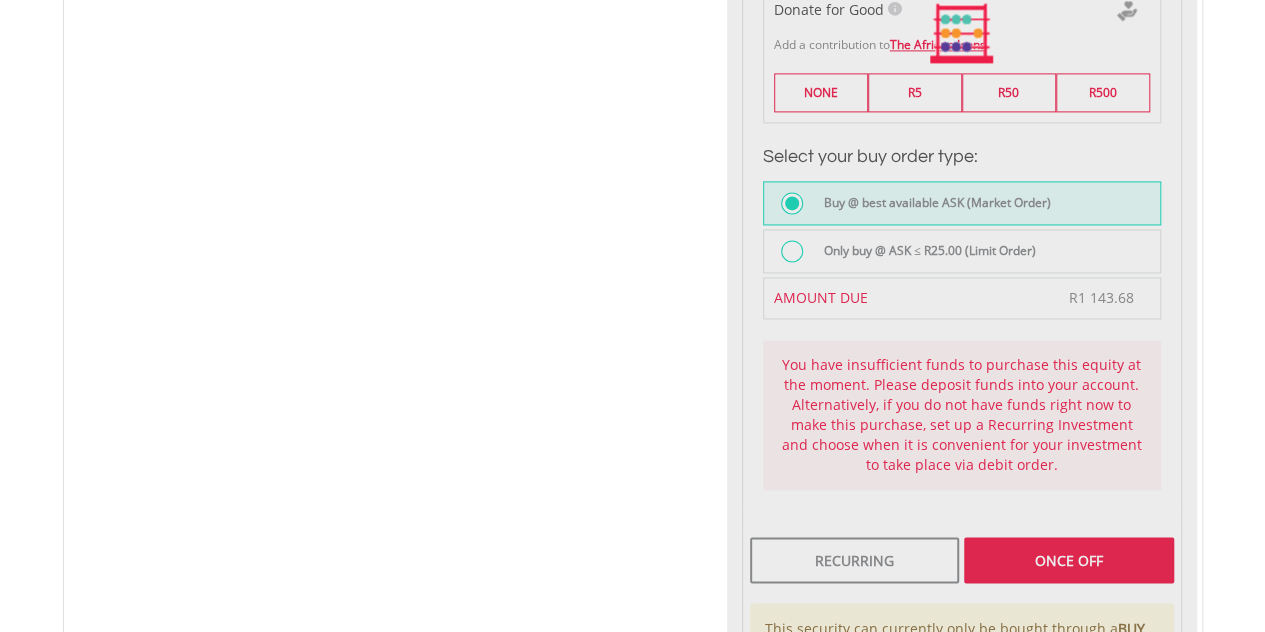 type on "******" 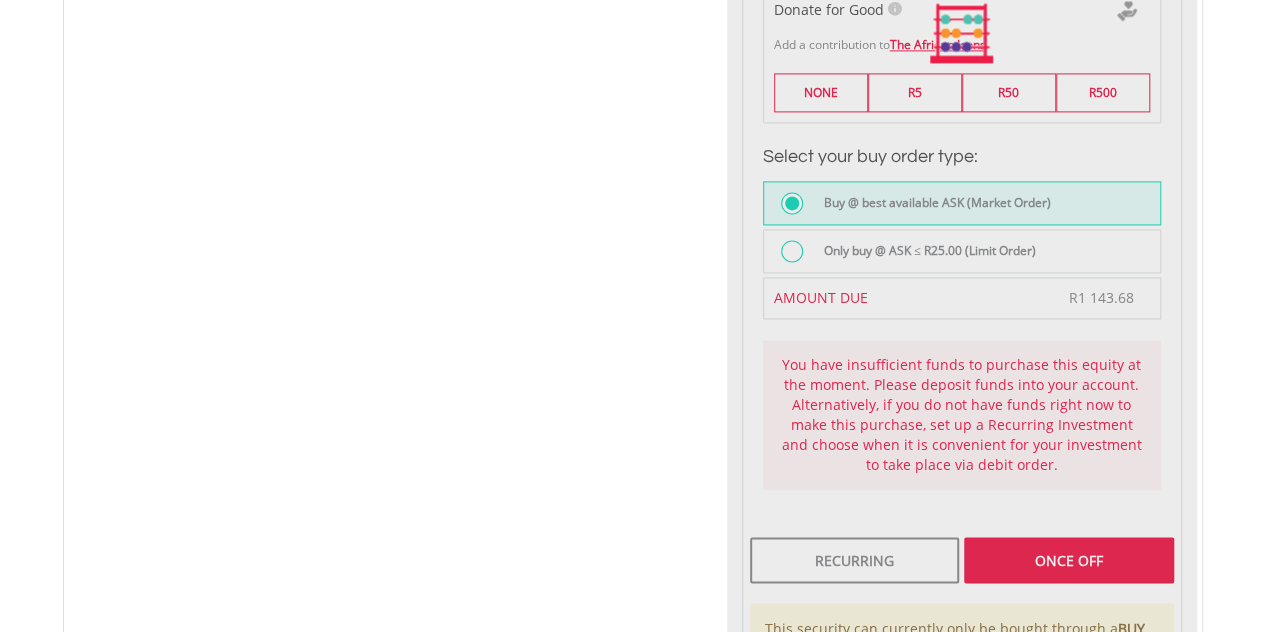 type on "*****" 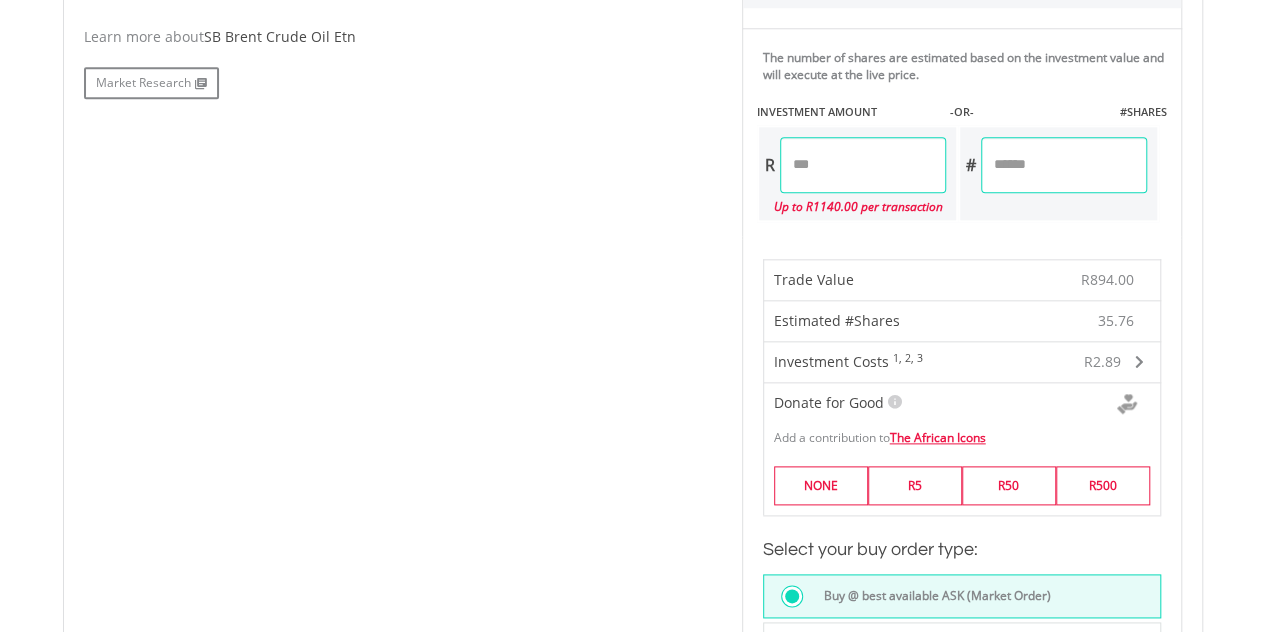 scroll, scrollTop: 1002, scrollLeft: 0, axis: vertical 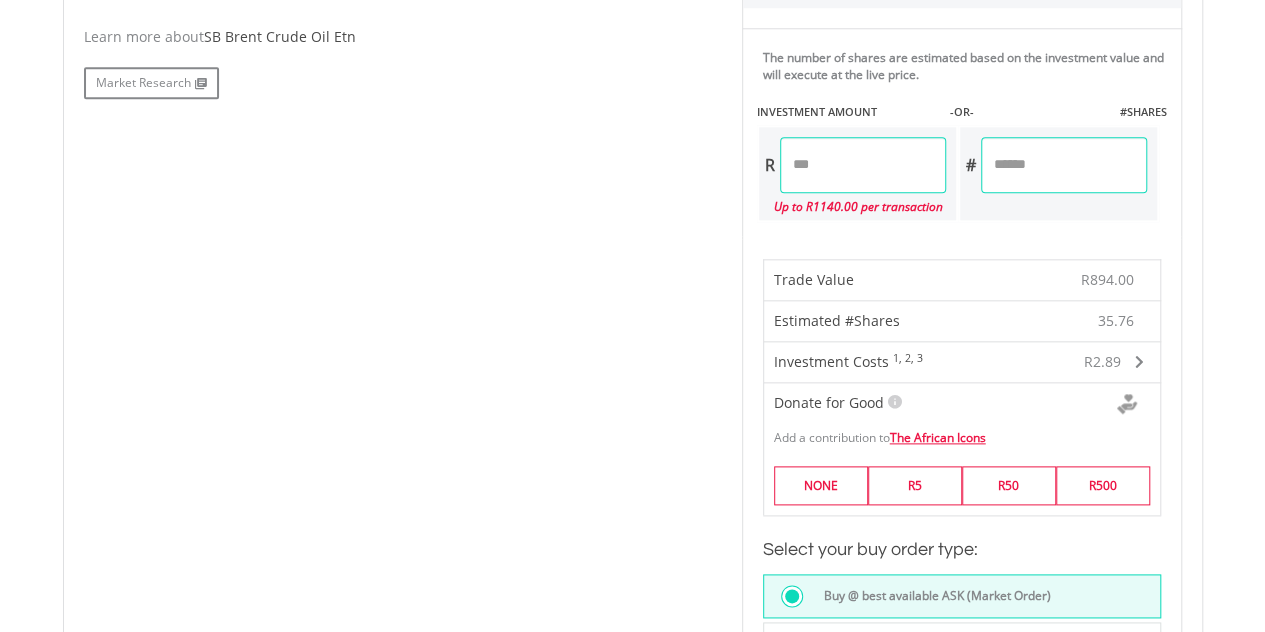 click on "******" at bounding box center (863, 165) 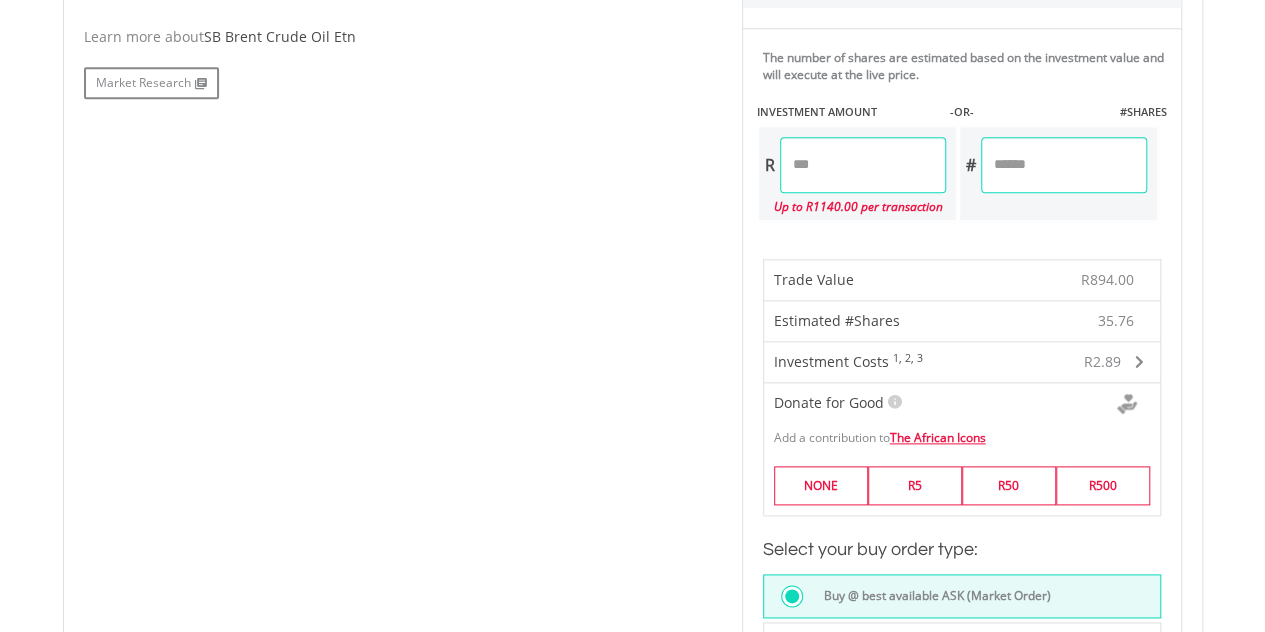 type on "*" 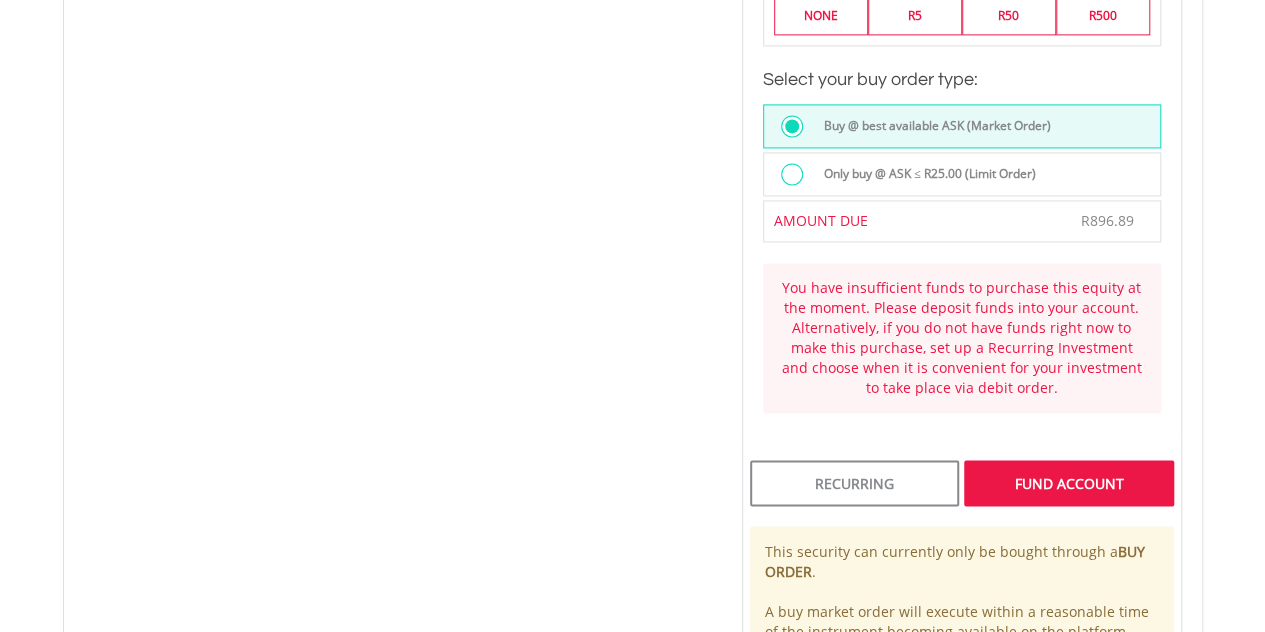scroll, scrollTop: 1476, scrollLeft: 0, axis: vertical 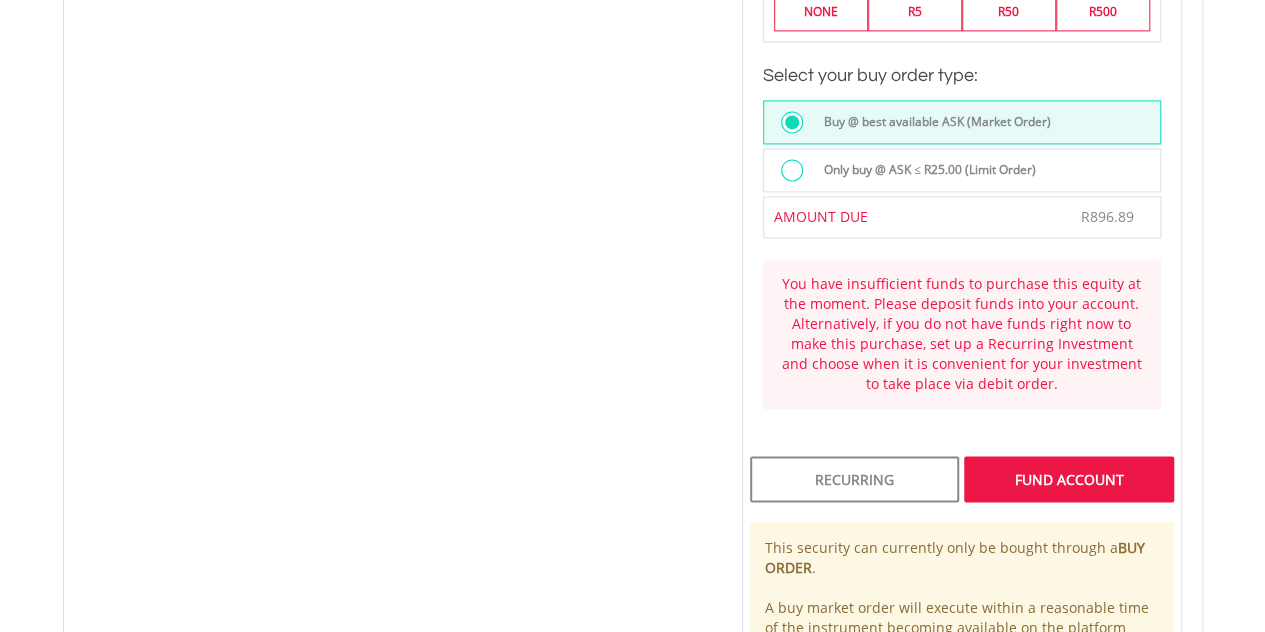 click on "Last Updated Price:
15-min. Delay*
Price Update Cost:
0
Credits
Market Closed
SELLING AT (BID)
BUYING AT                     (ASK)
LAST PRICE
R21.00
R25.00
R21.80
0
Buy EasyCredits" at bounding box center [962, -47] 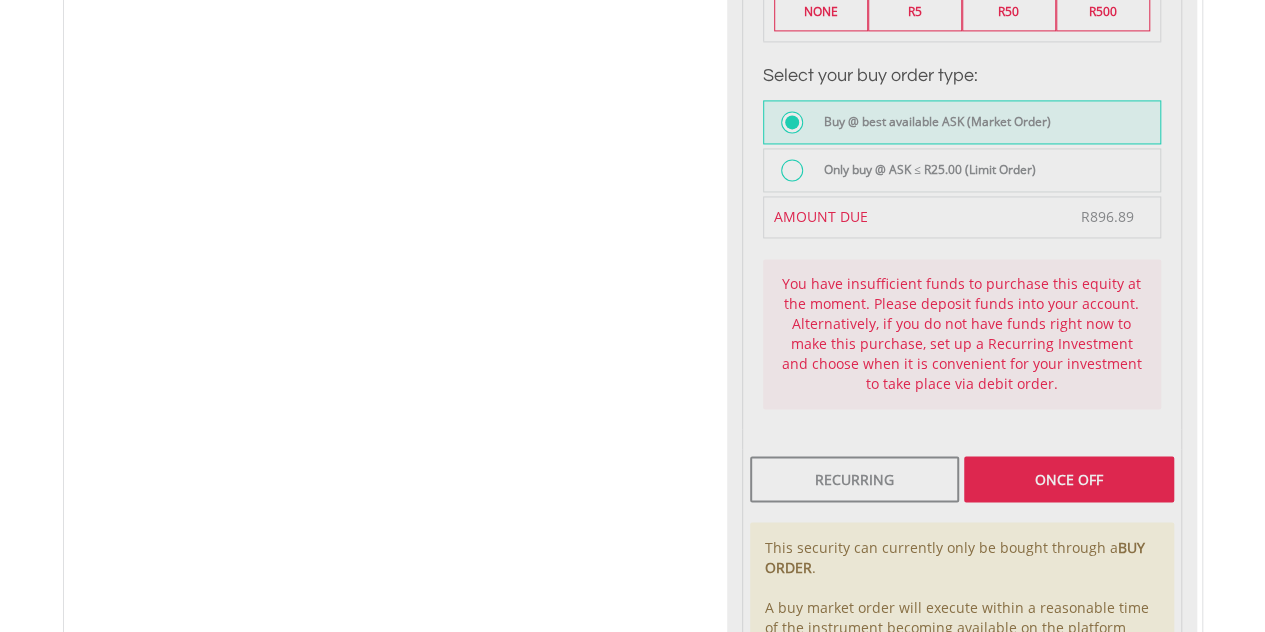 type on "******" 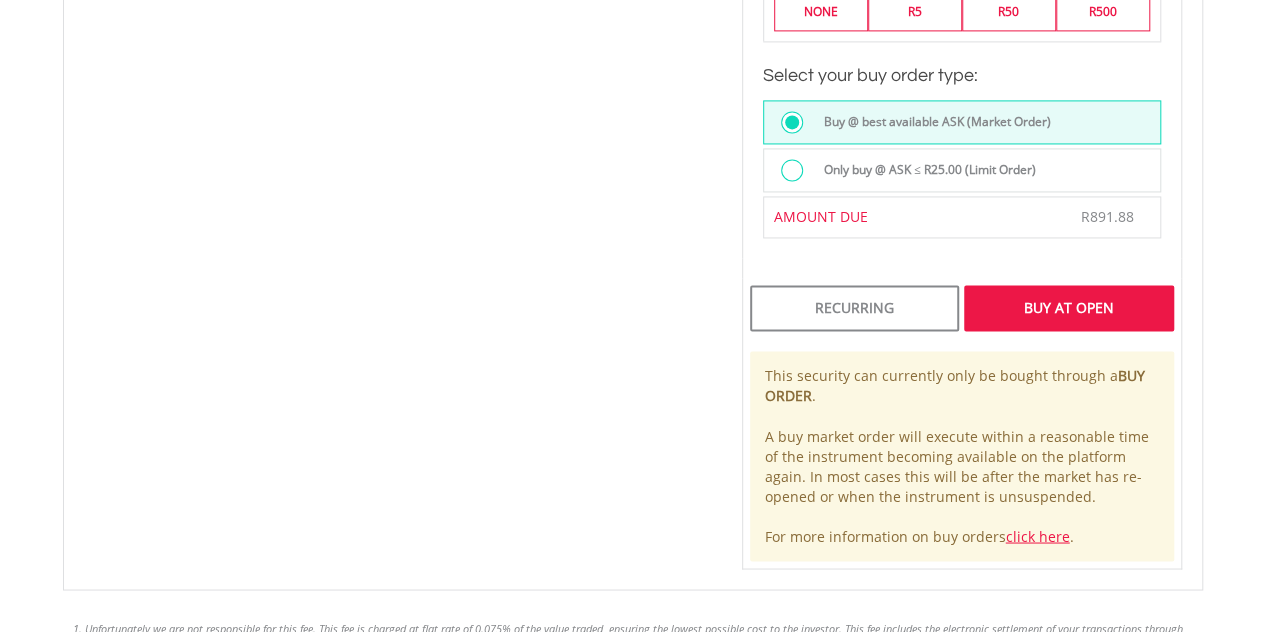 click on "Buy At Open" at bounding box center [1068, 308] 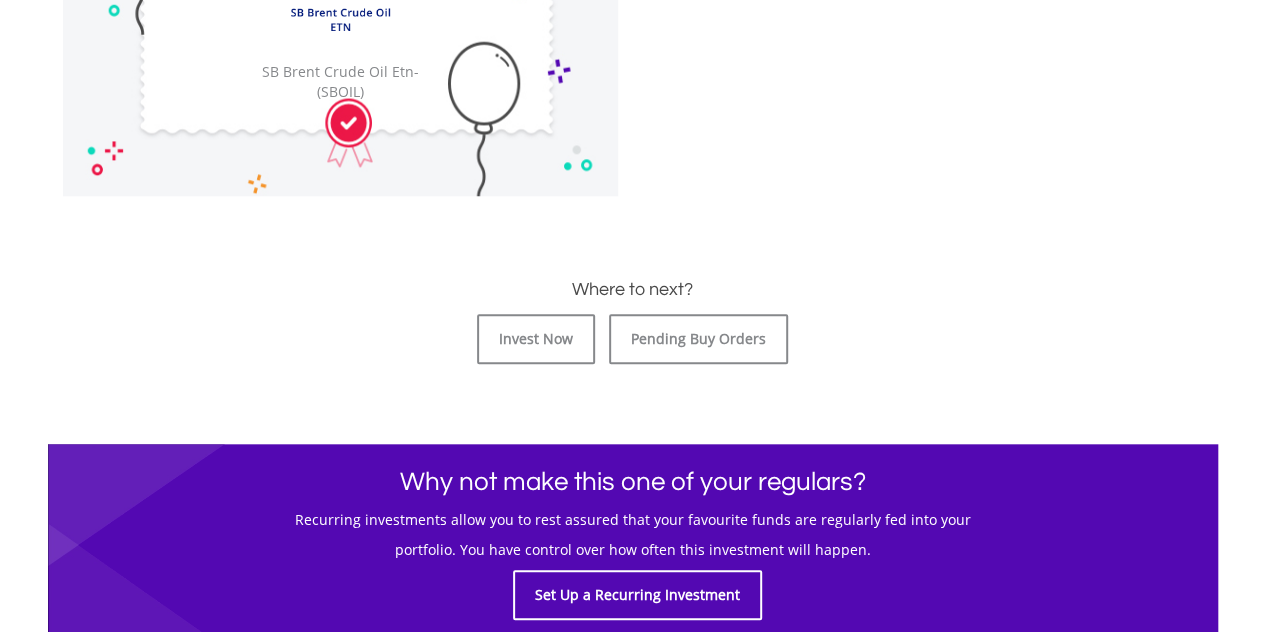 scroll, scrollTop: 788, scrollLeft: 0, axis: vertical 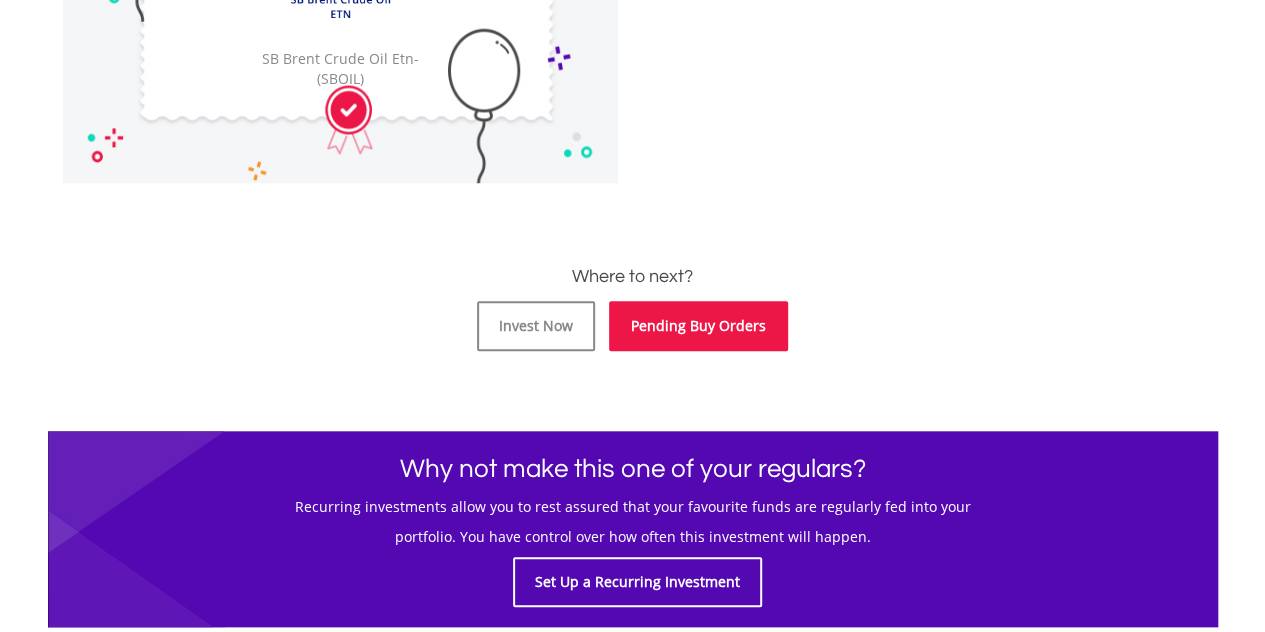 click on "Pending Buy Orders" at bounding box center (698, 326) 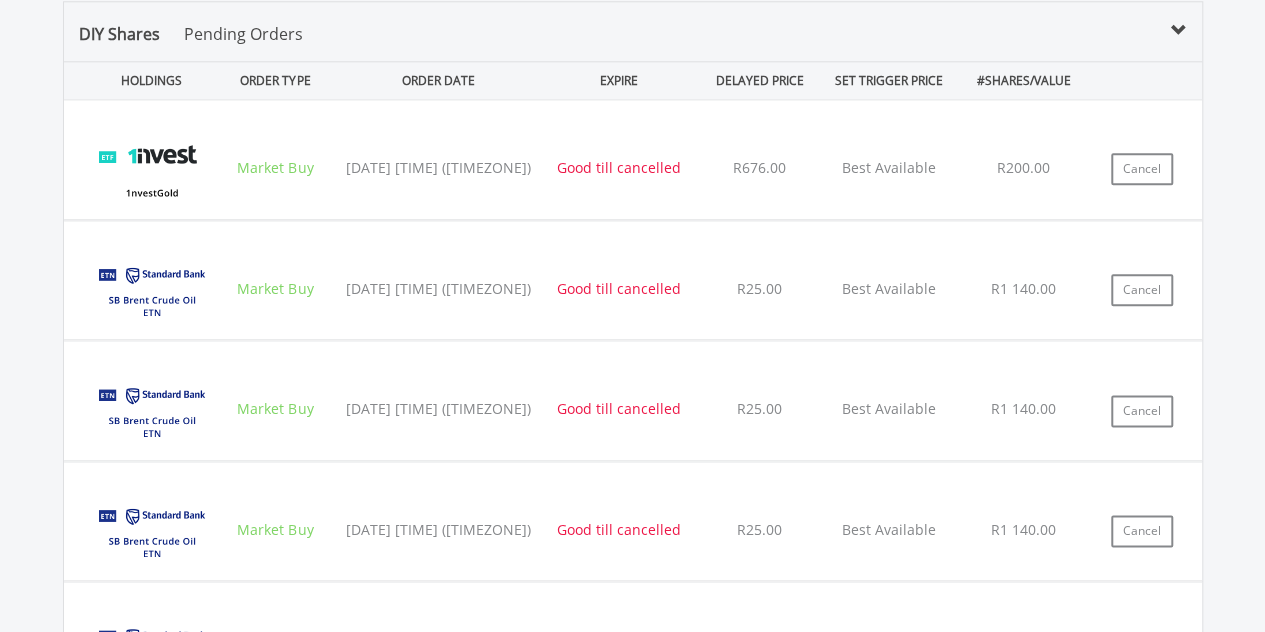 scroll, scrollTop: 1462, scrollLeft: 0, axis: vertical 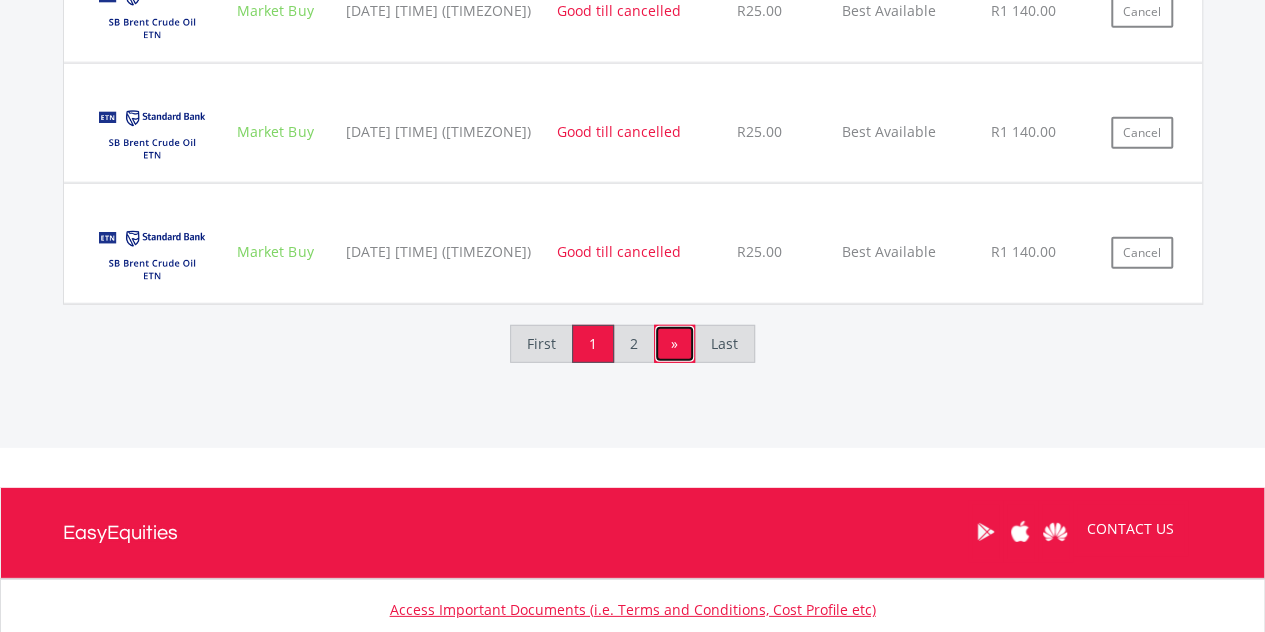 click on "»" at bounding box center [674, 344] 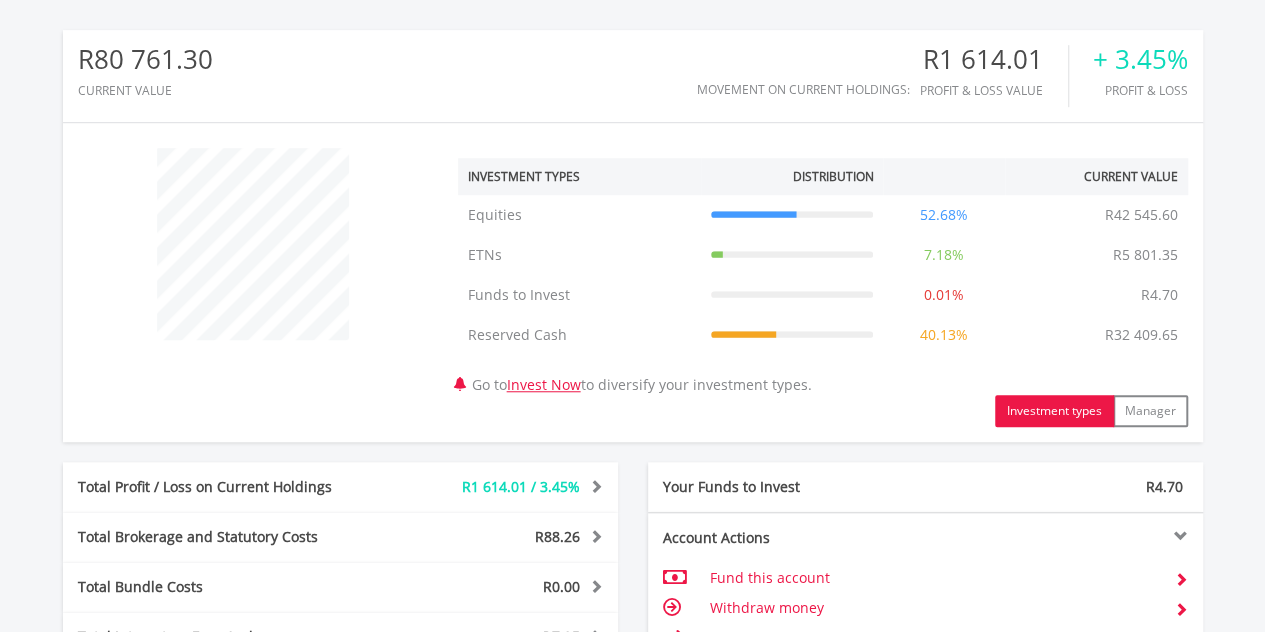 scroll, scrollTop: 628, scrollLeft: 0, axis: vertical 